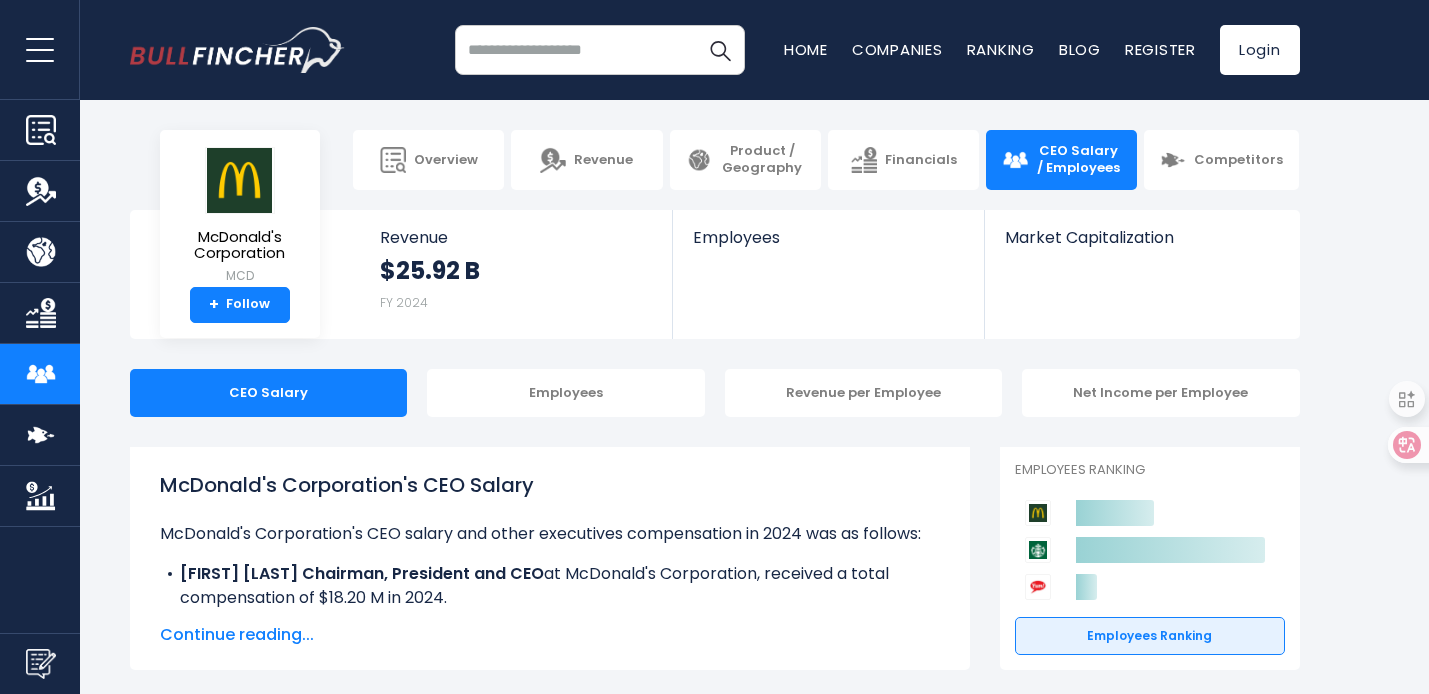 scroll, scrollTop: 0, scrollLeft: 0, axis: both 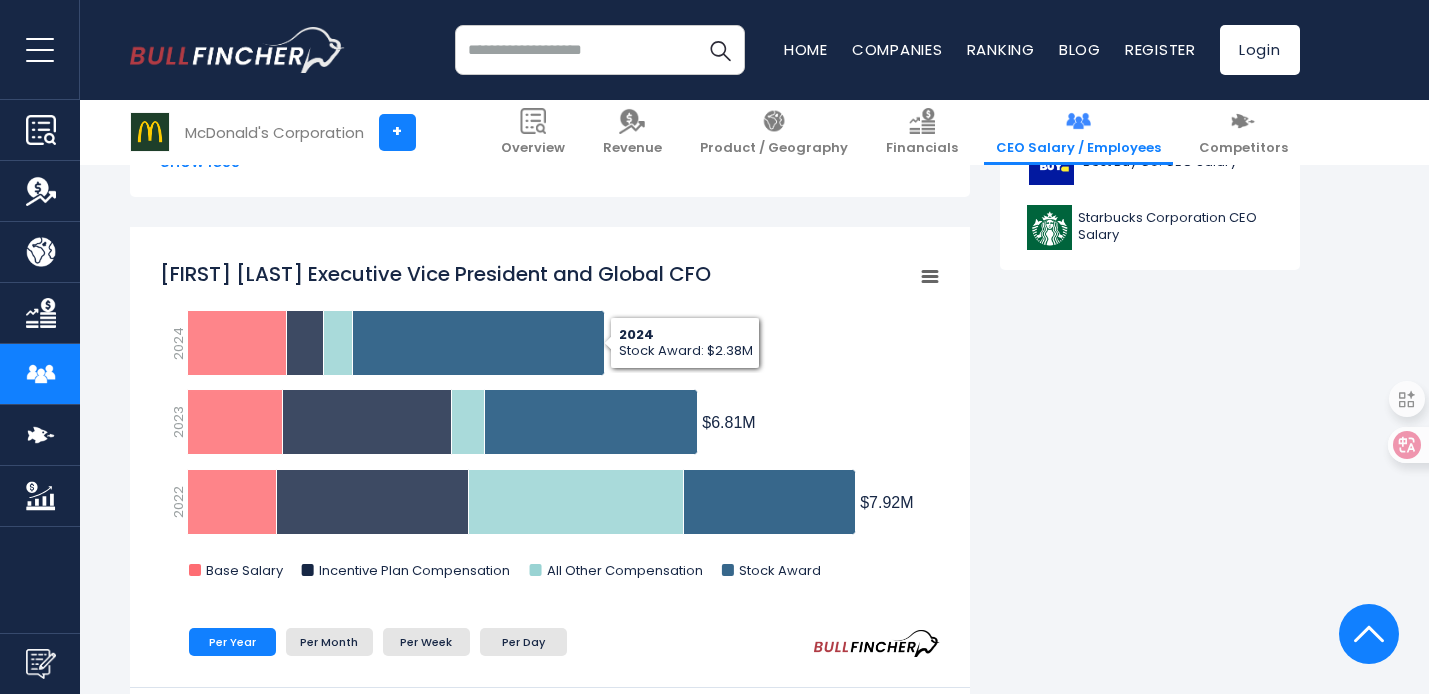 click on "[FIRST] [LAST]  Executive Vice President and Global CFO ​" 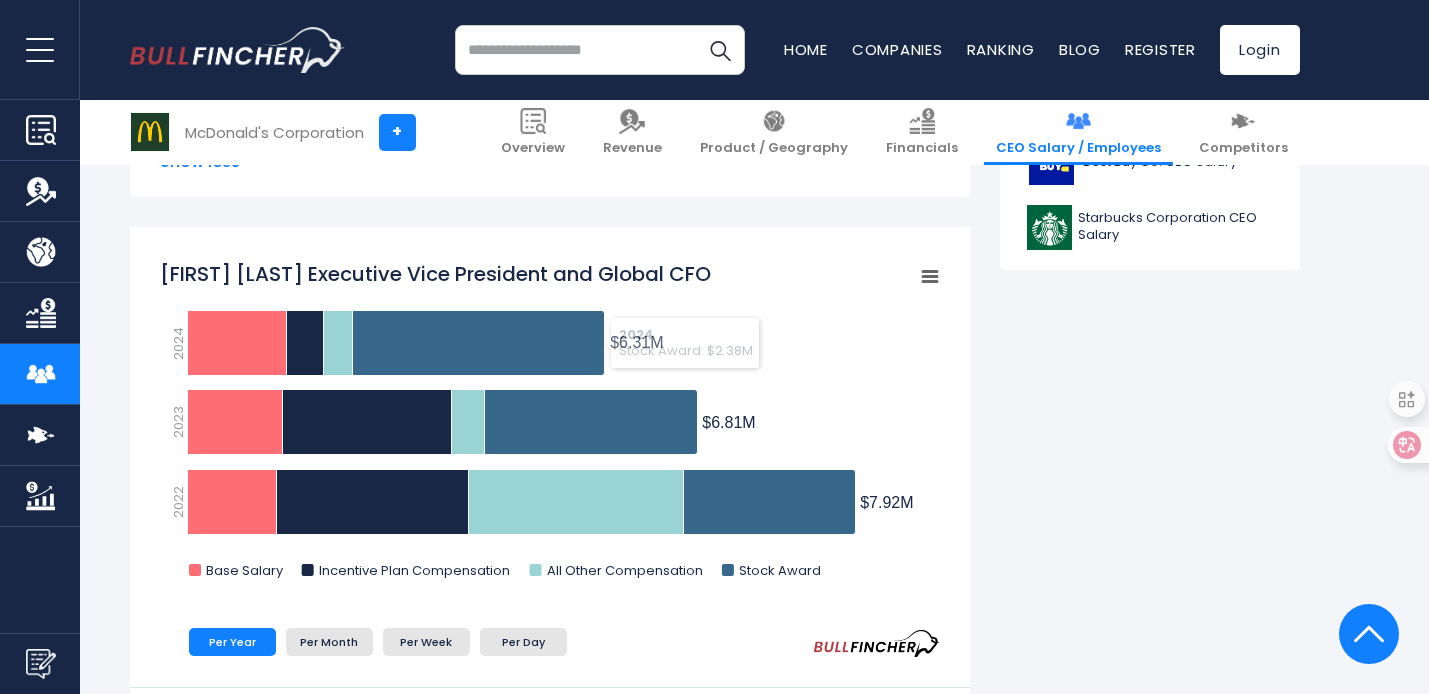 click on "[FIRST] [LAST]  Executive Vice President and Global CFO ​" 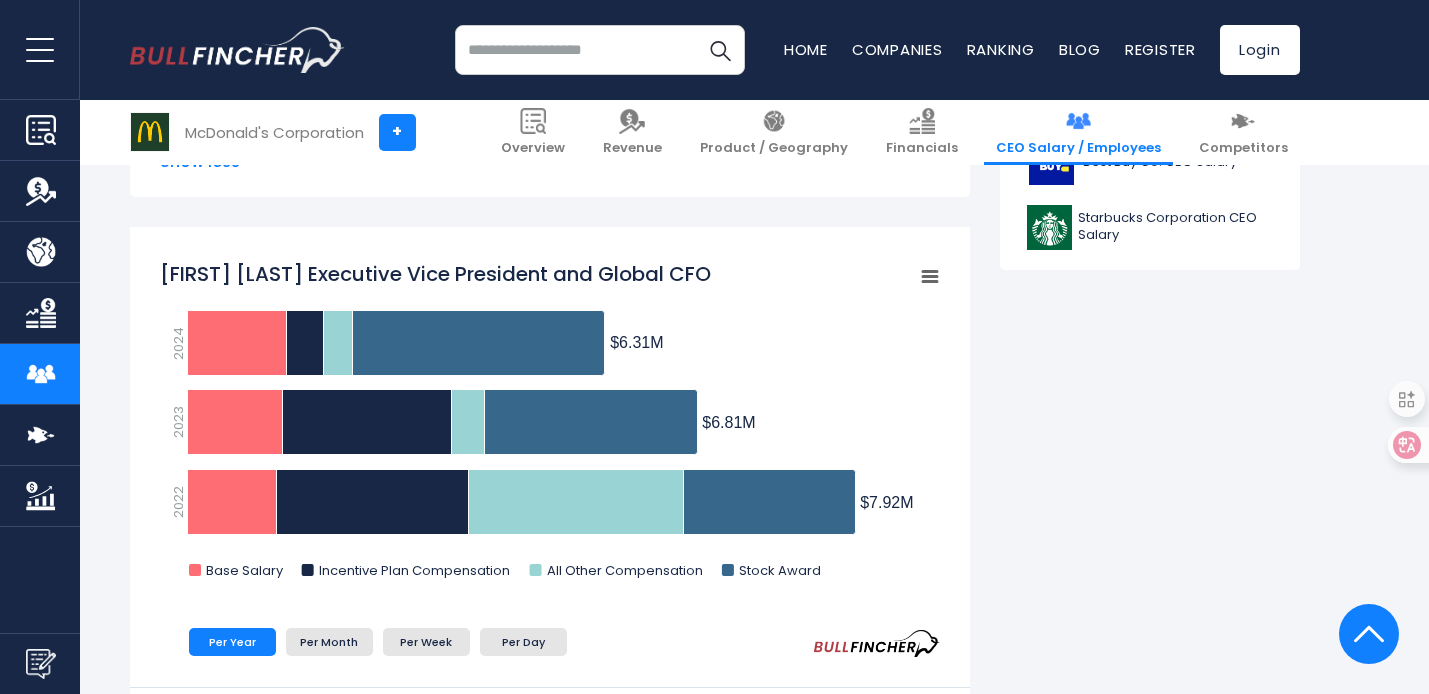 click on "[FIRST] [LAST]  Executive Vice President and Global CFO ​" 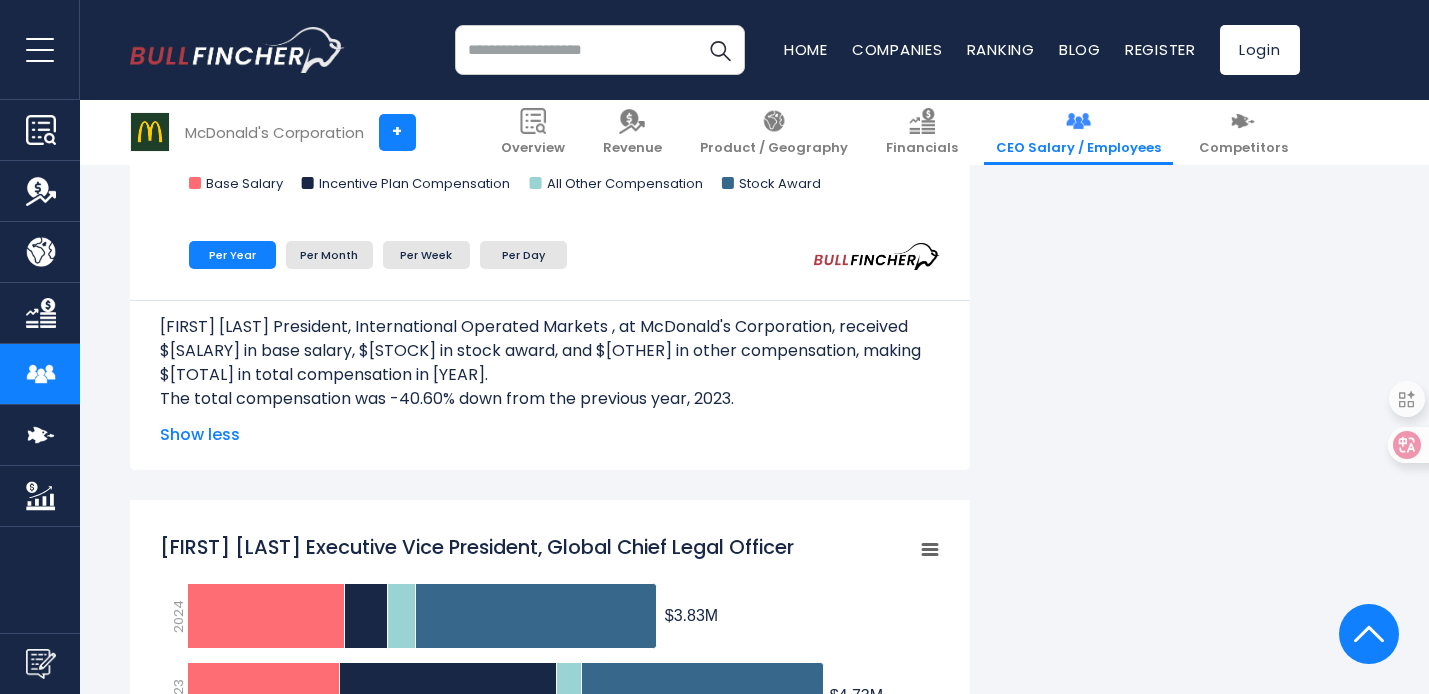 scroll, scrollTop: 2883, scrollLeft: 0, axis: vertical 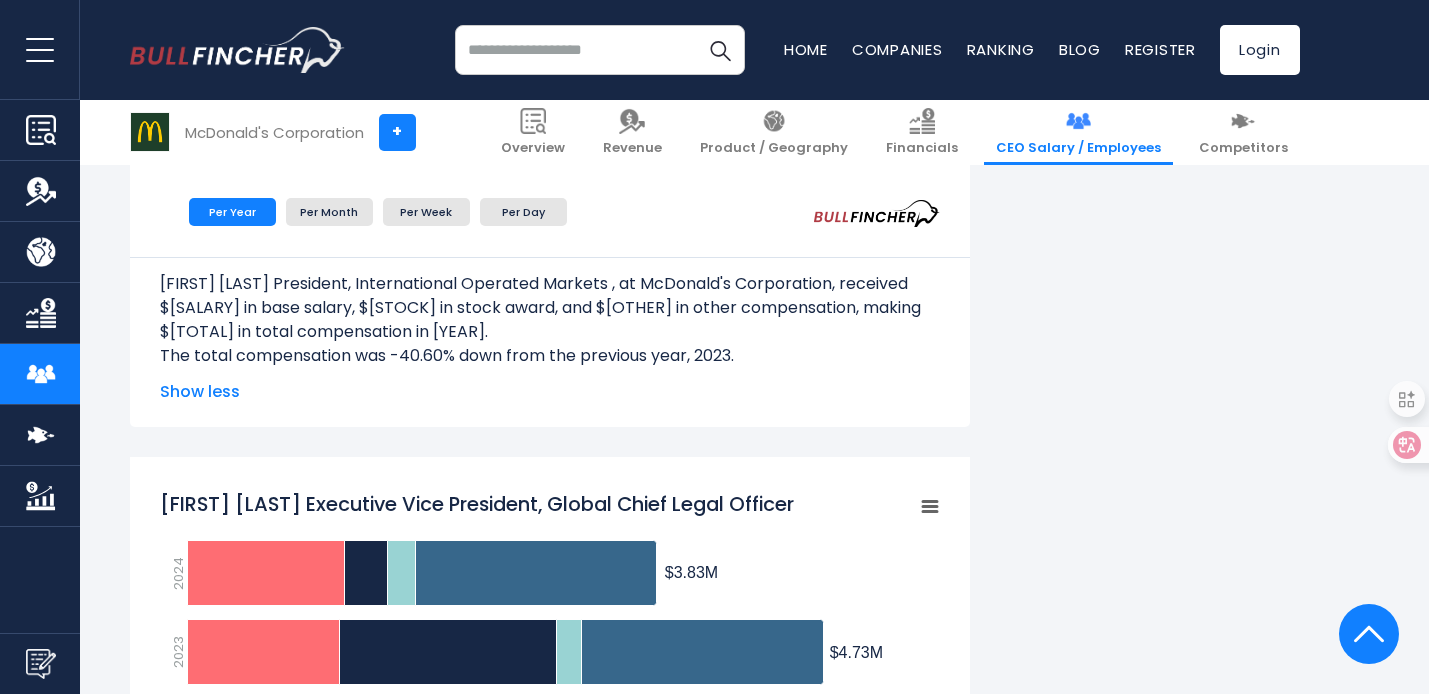 click on "[FIRST] [LAST]  Executive Vice President, Global Chief Legal Officer" 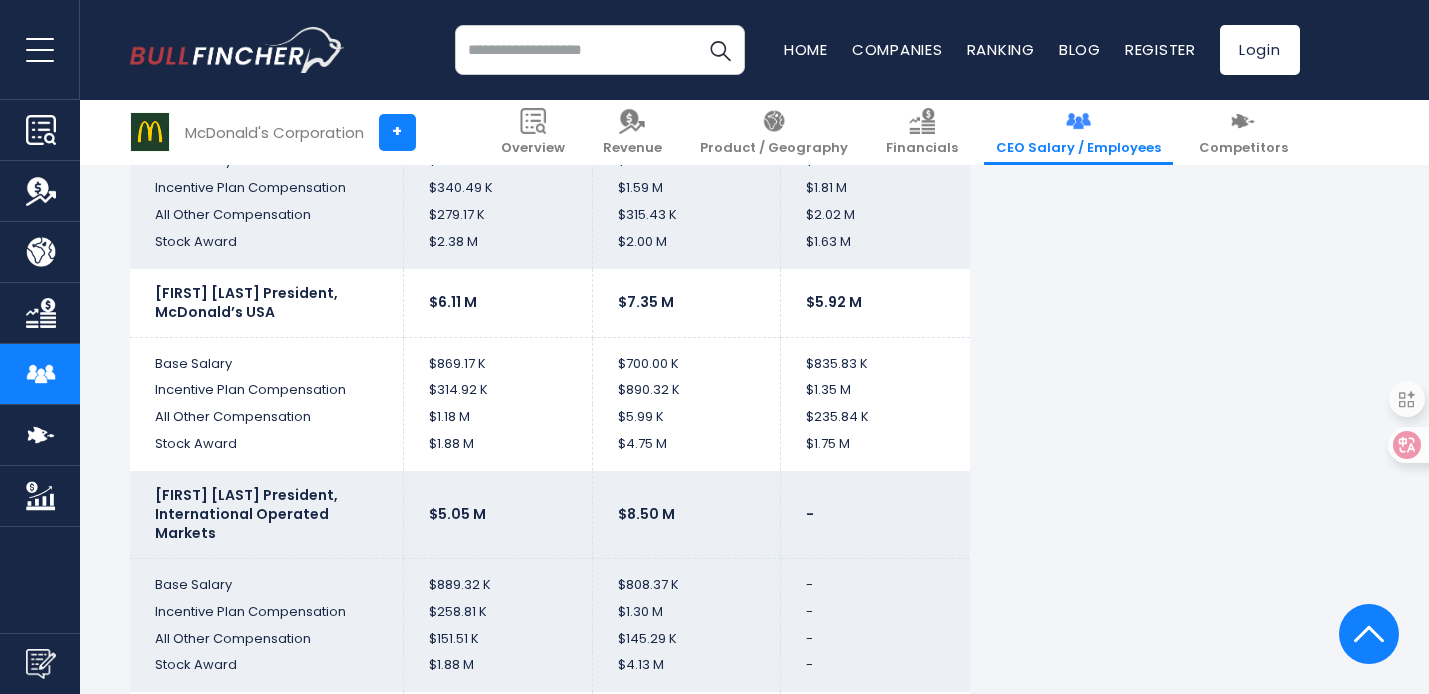 scroll, scrollTop: 4932, scrollLeft: 0, axis: vertical 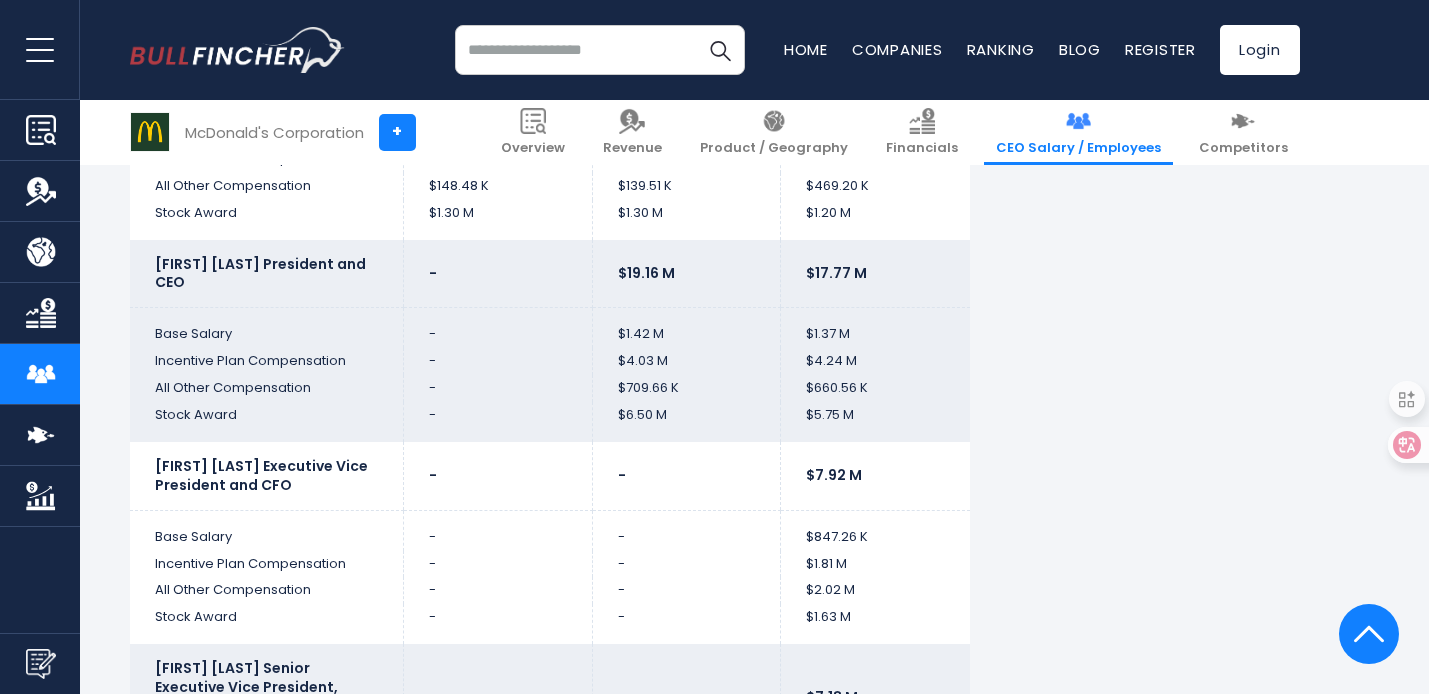 click on "Incentive Plan Compensation" at bounding box center [267, 564] 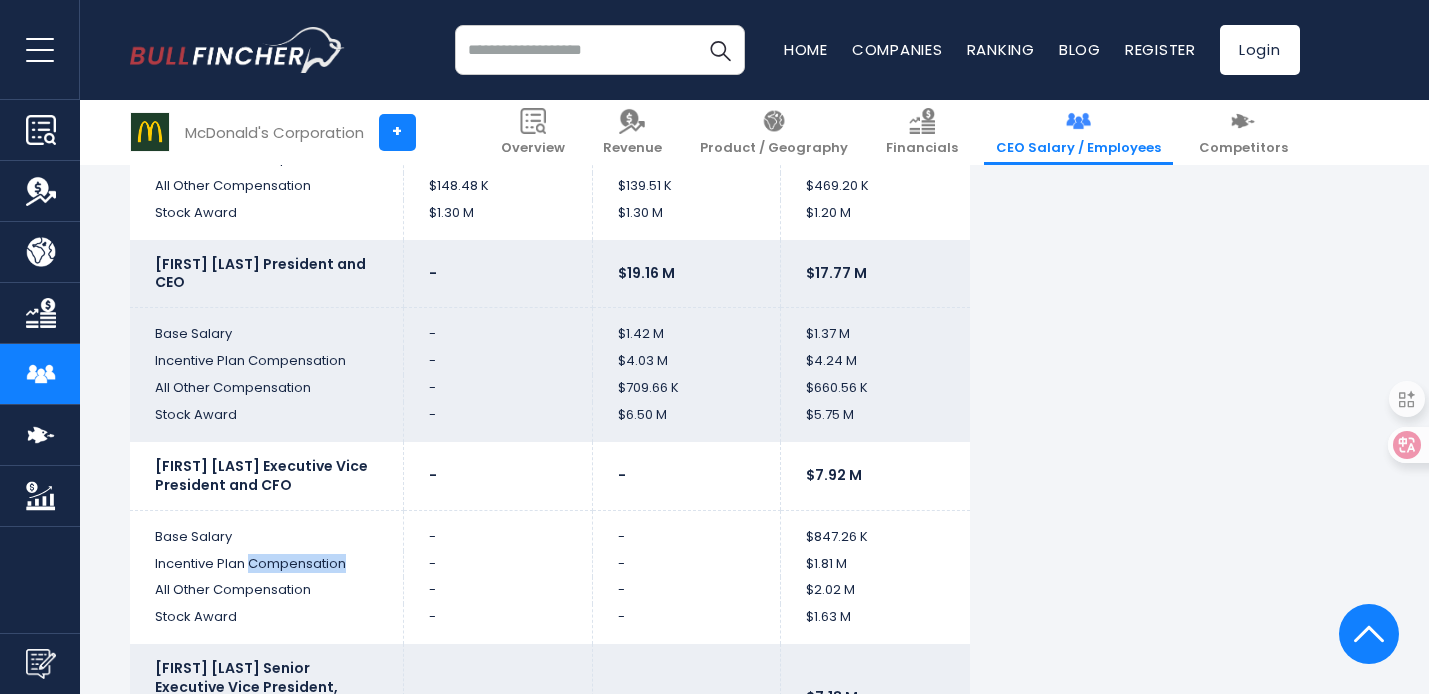 click on "Incentive Plan Compensation" at bounding box center (267, 564) 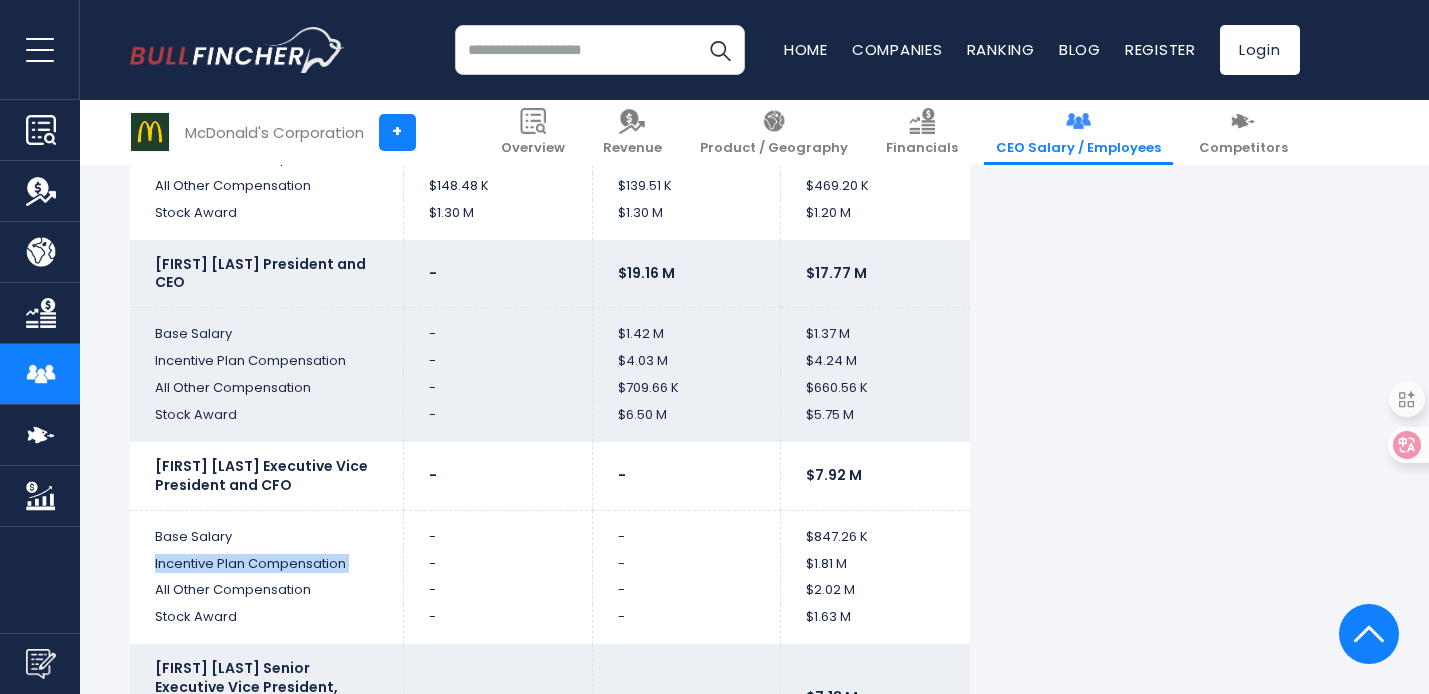 click on "All Other Compensation" at bounding box center [267, 590] 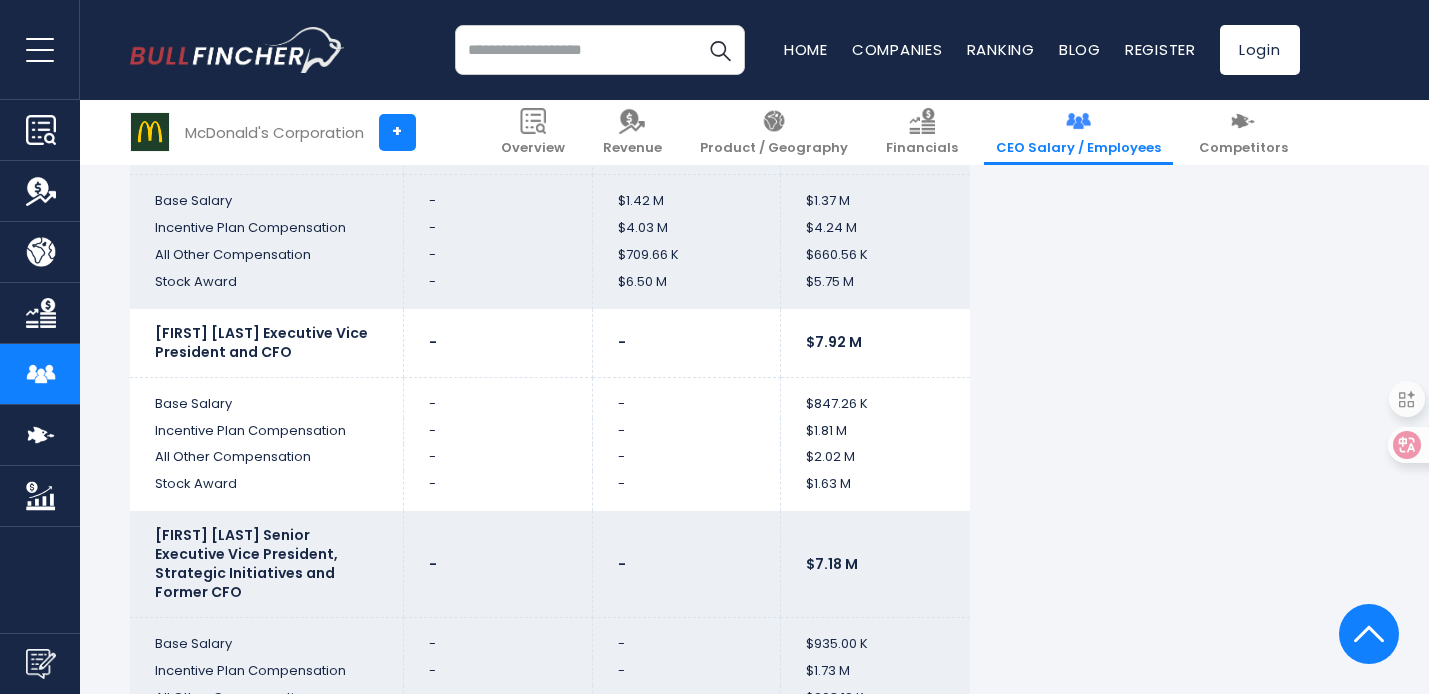 scroll, scrollTop: 5587, scrollLeft: 0, axis: vertical 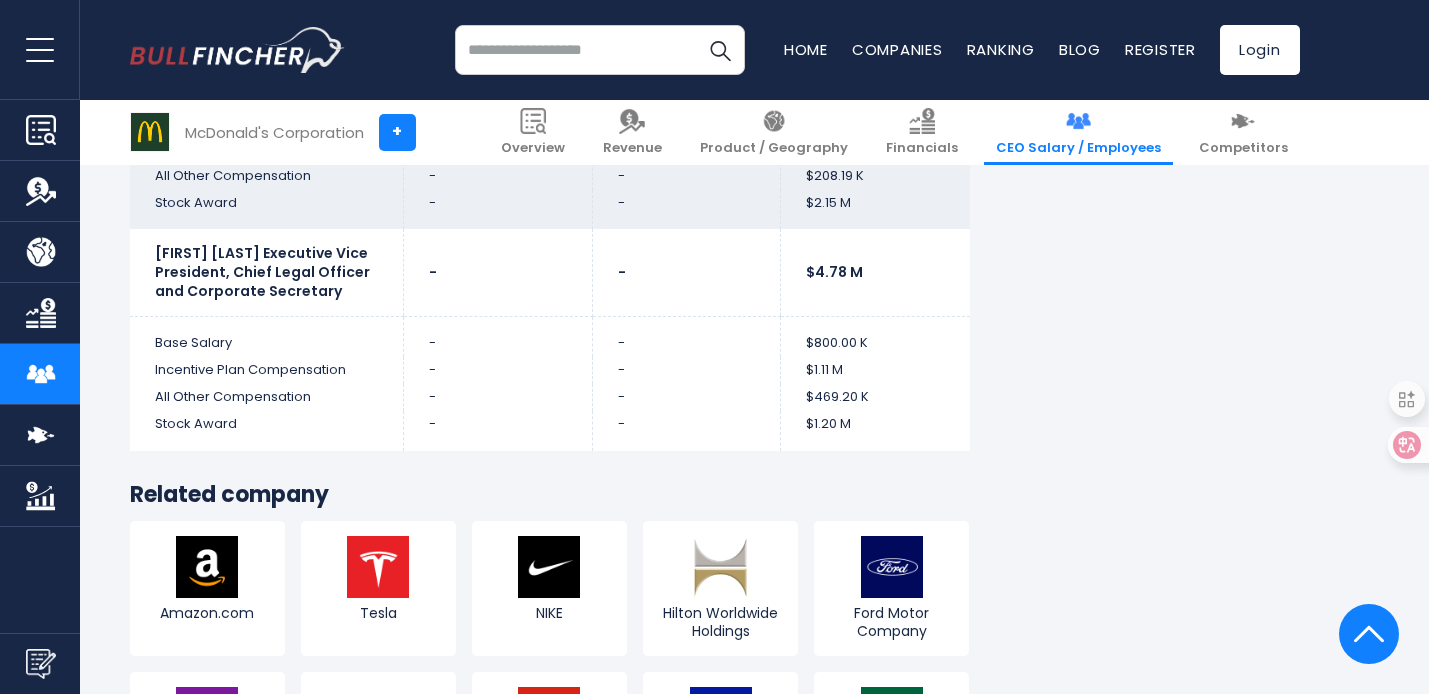 click on "Related company" at bounding box center (550, 495) 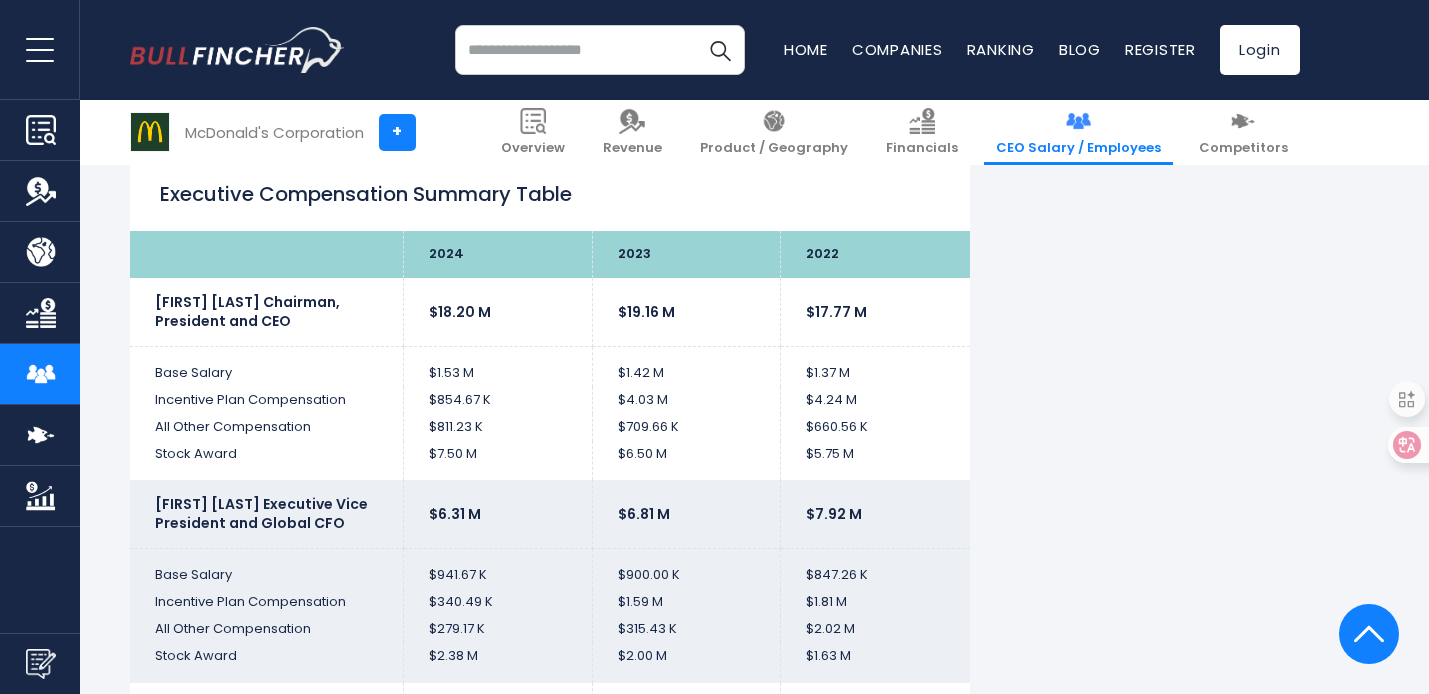 scroll, scrollTop: 3616, scrollLeft: 0, axis: vertical 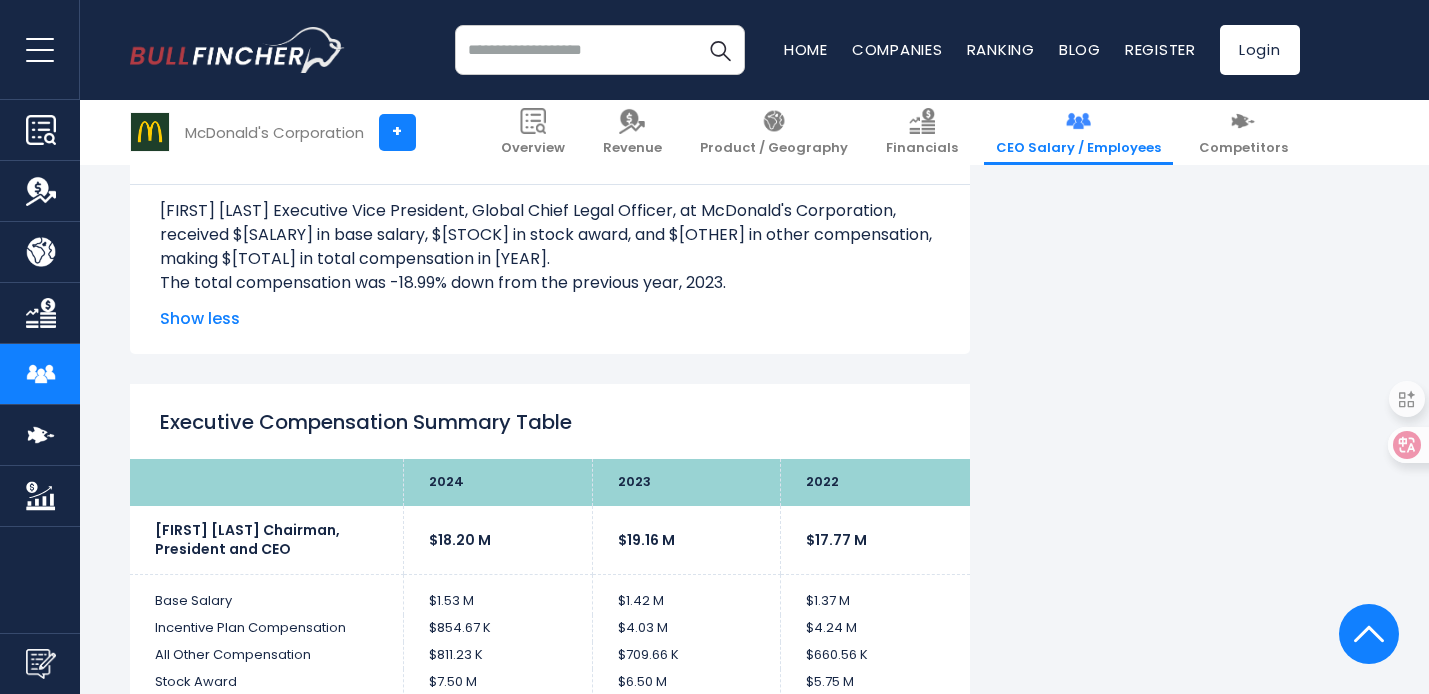 click on "Executive Compensation Summary Table" at bounding box center [550, 422] 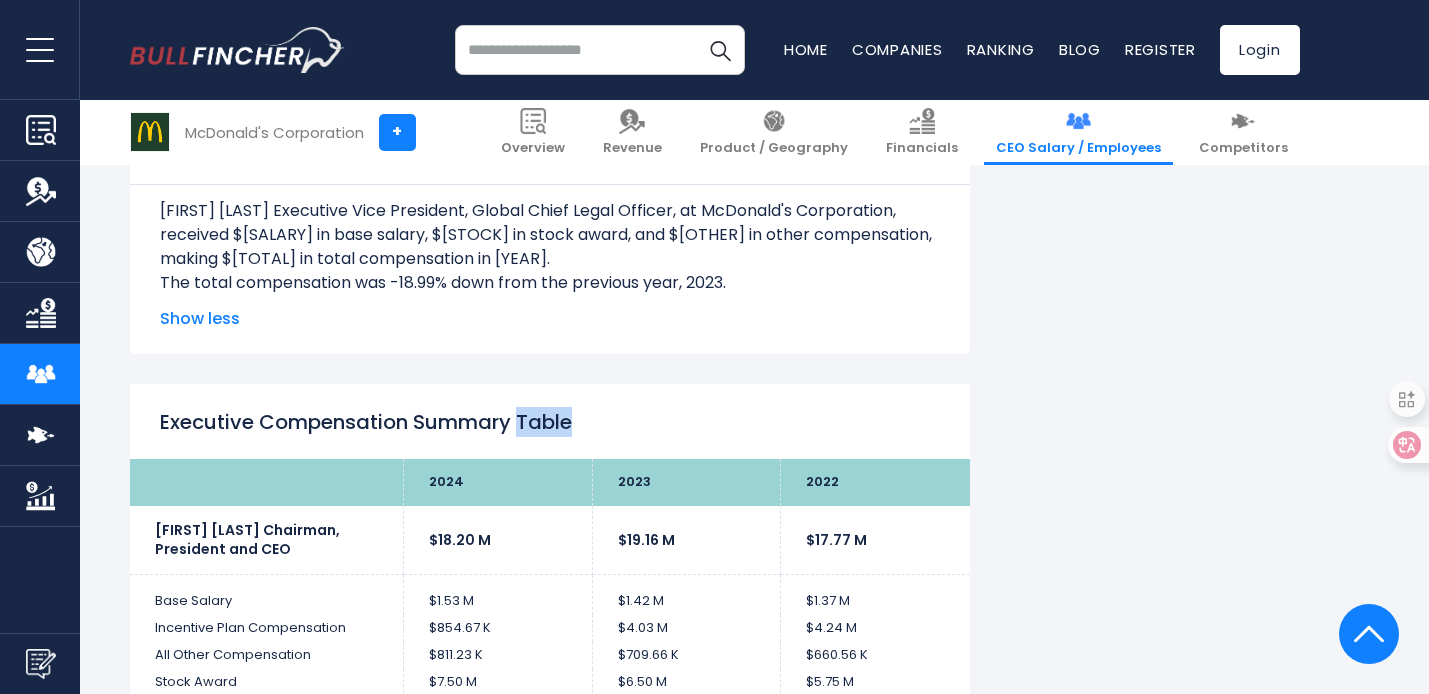 click on "Executive Compensation Summary Table" at bounding box center (550, 422) 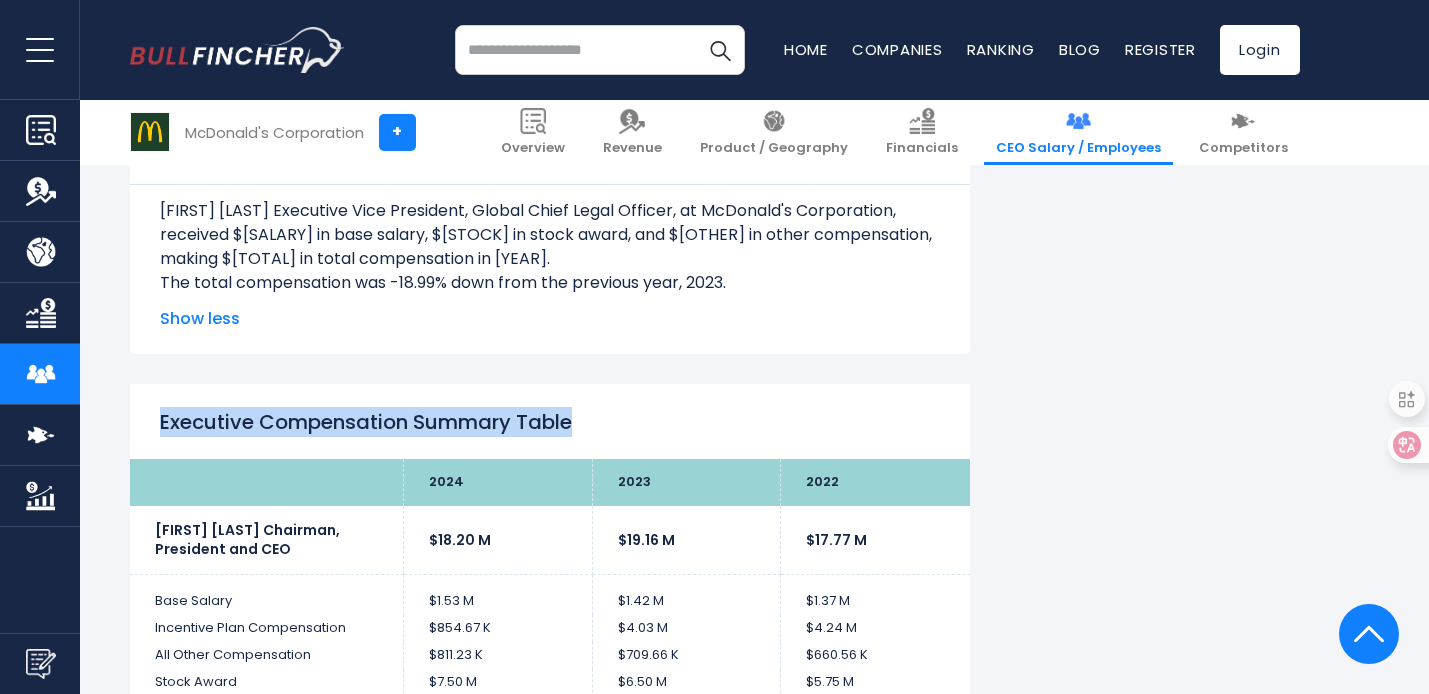 click on "Executive Compensation Summary Table" at bounding box center (550, 422) 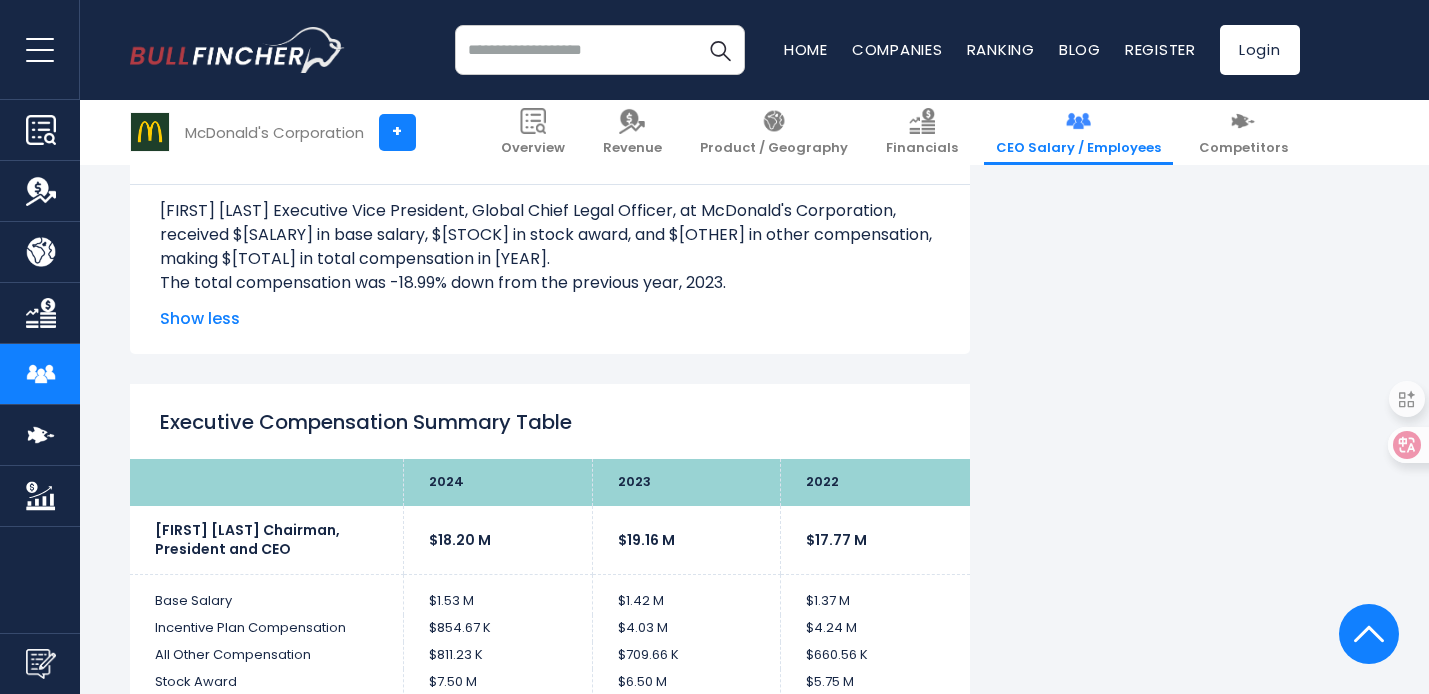 click on "Executive Compensation Summary Table" at bounding box center [550, 422] 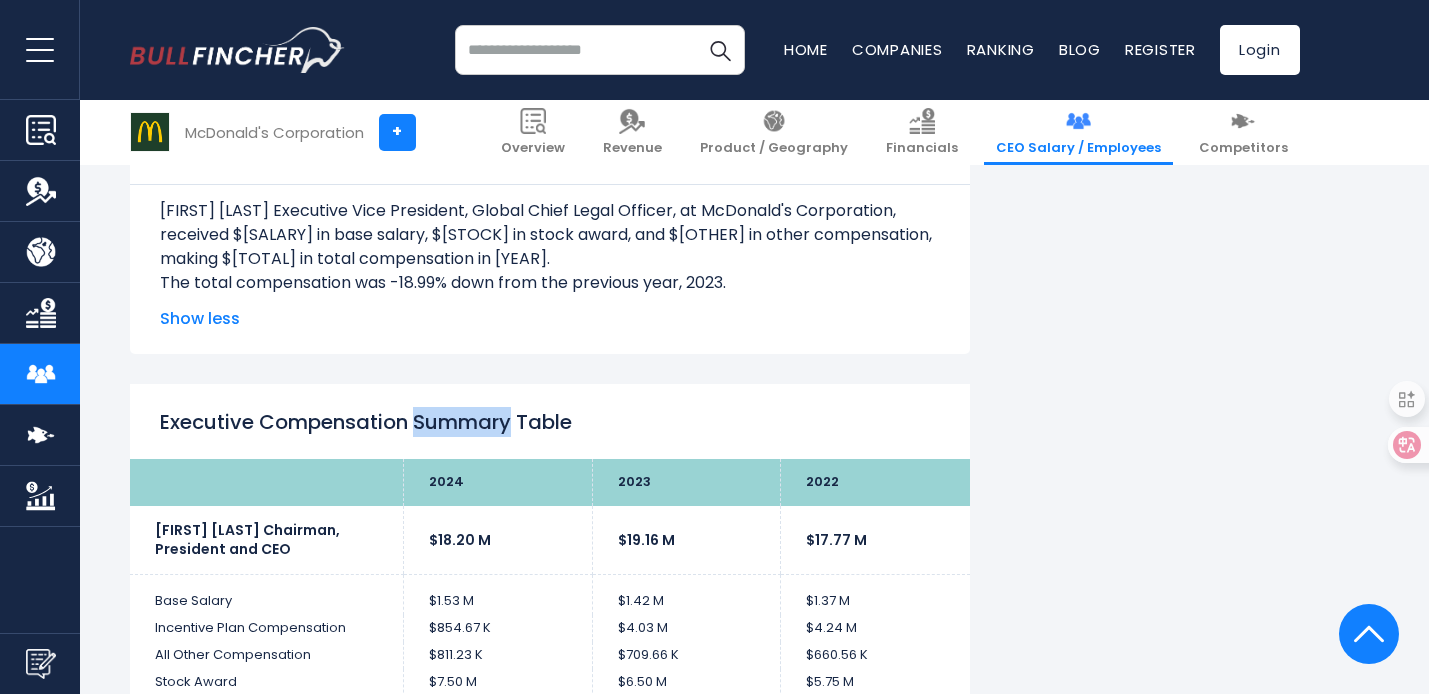 click on "Executive Compensation Summary Table" at bounding box center (550, 422) 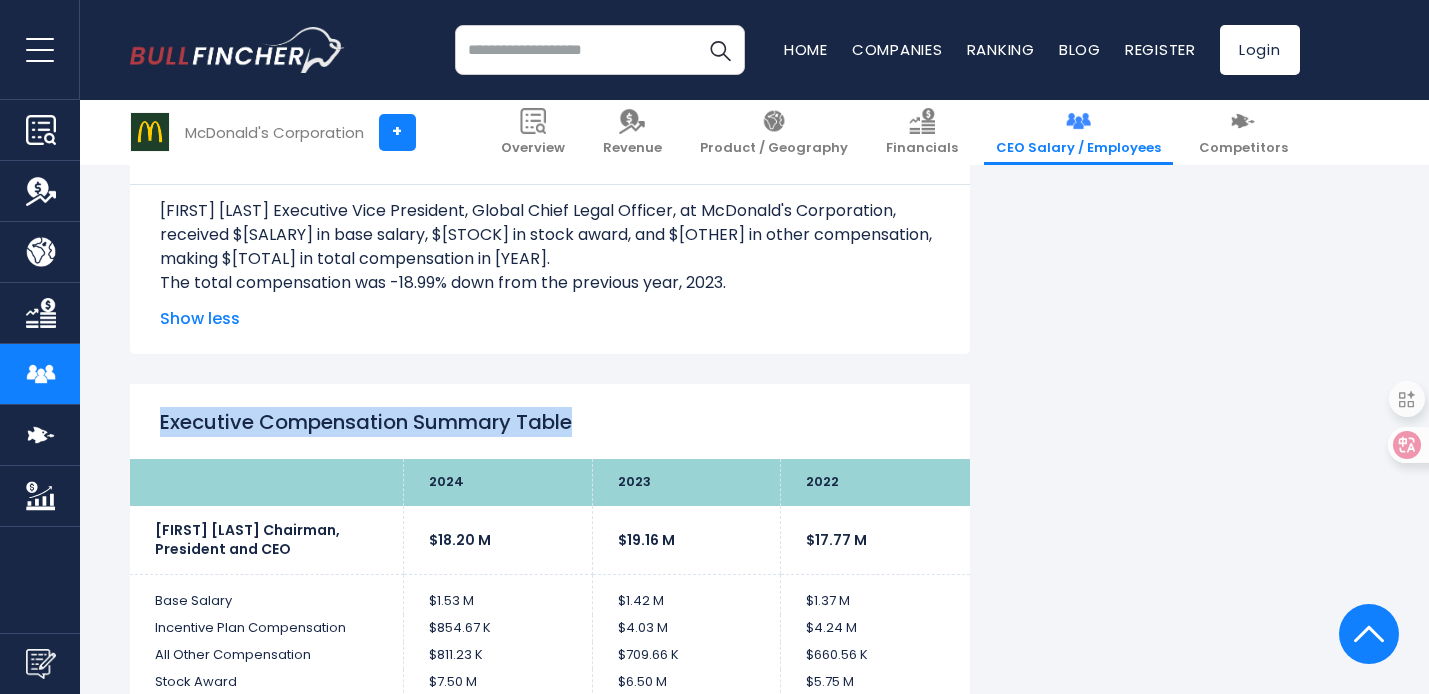 click on "Executive Compensation Summary Table" at bounding box center (550, 422) 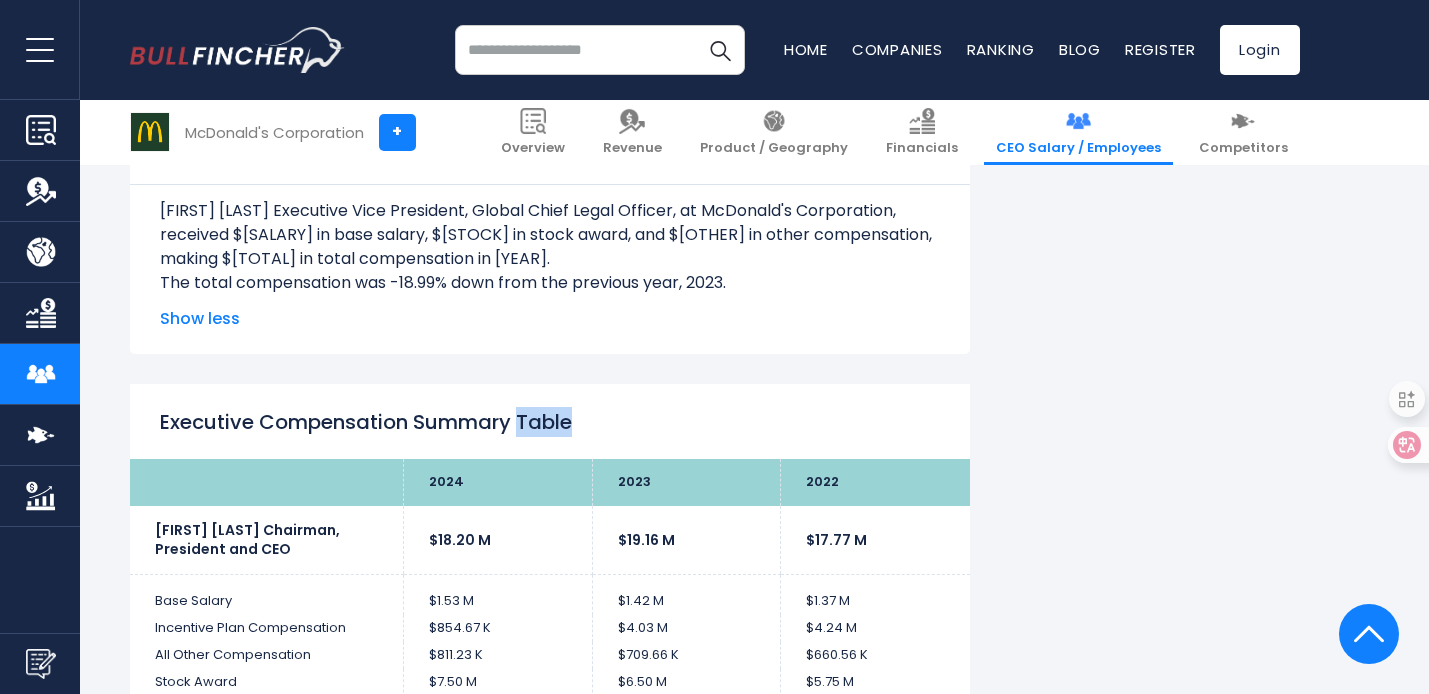 click on "Executive Compensation Summary Table" at bounding box center (550, 422) 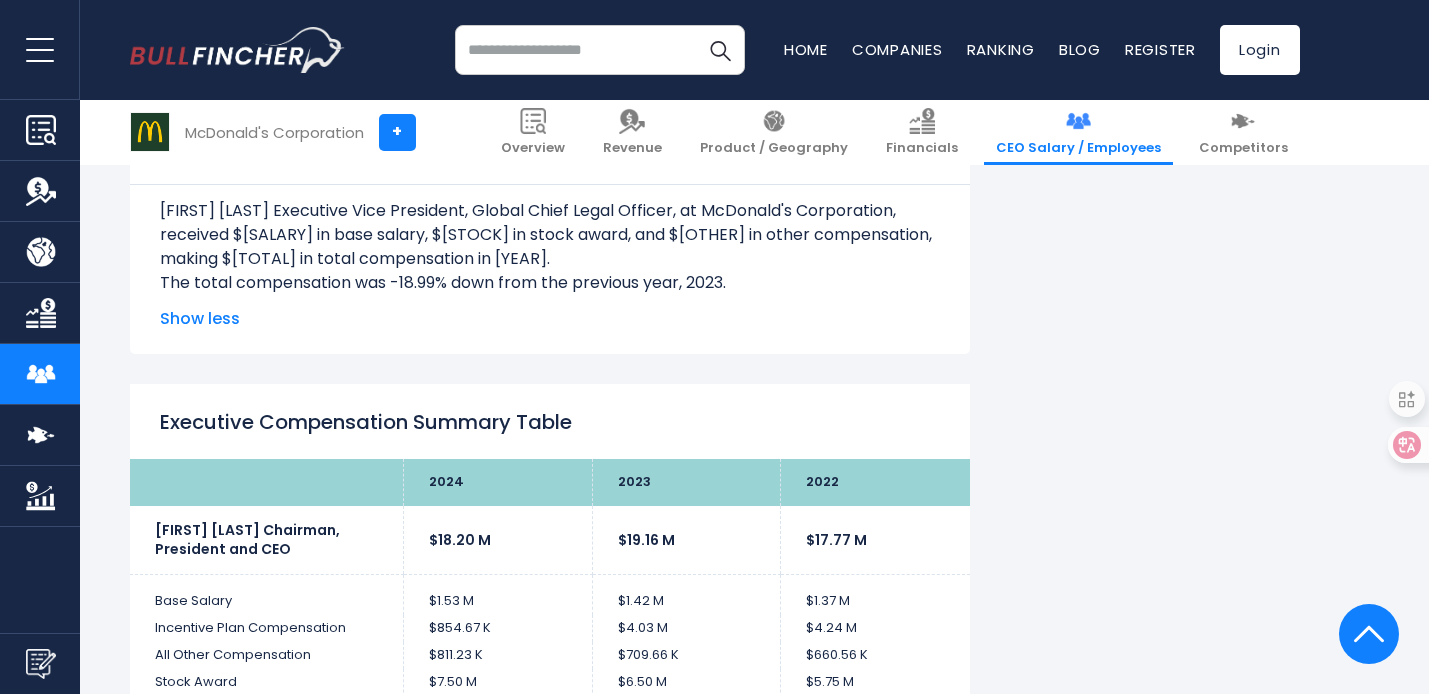 click on "Executive Compensation Summary Table" at bounding box center [550, 422] 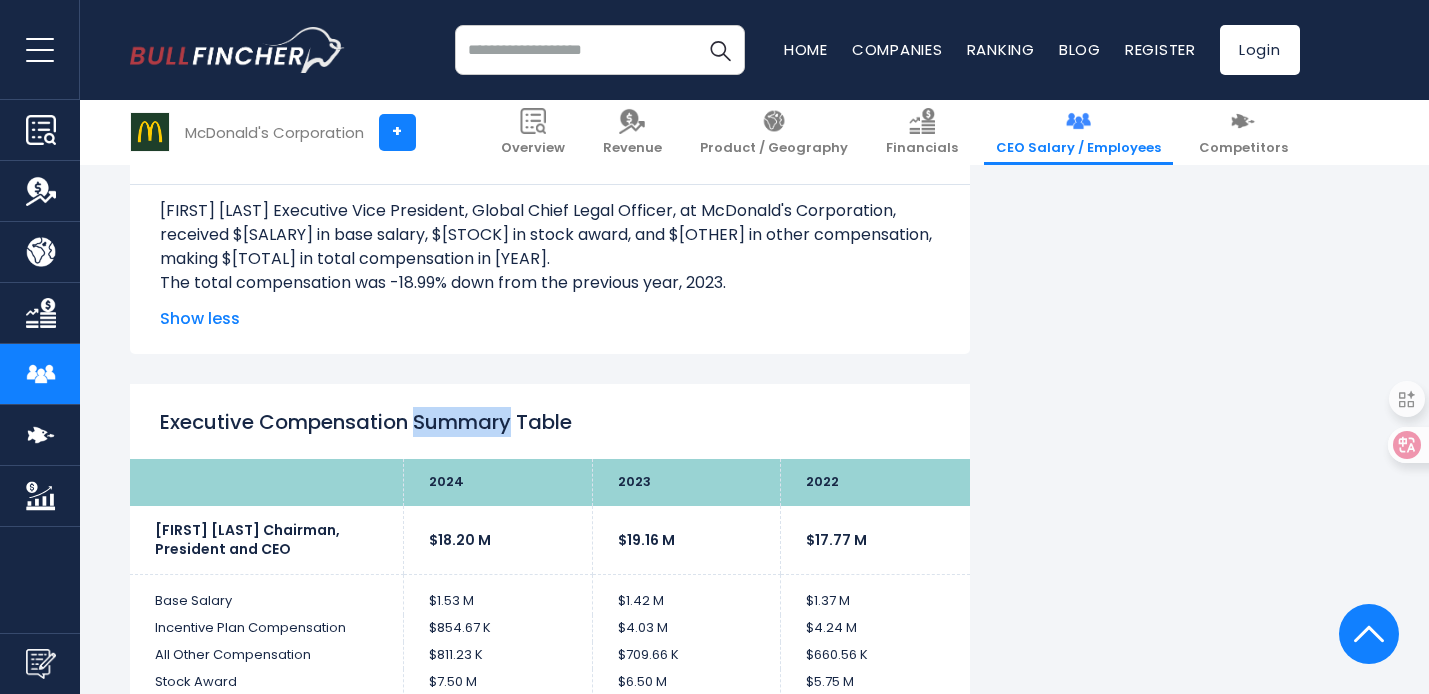 click on "Executive Compensation Summary Table" at bounding box center (550, 422) 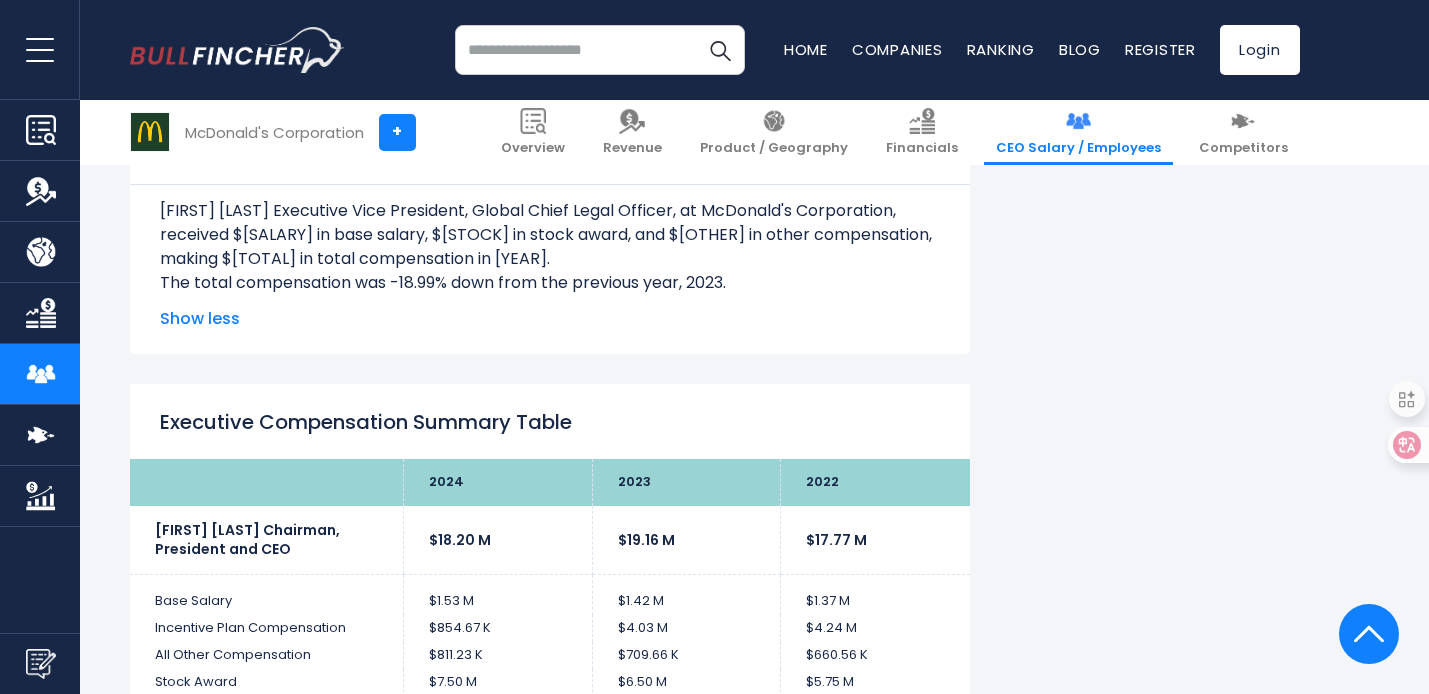 click on "Executive Compensation Summary Table" at bounding box center [550, 422] 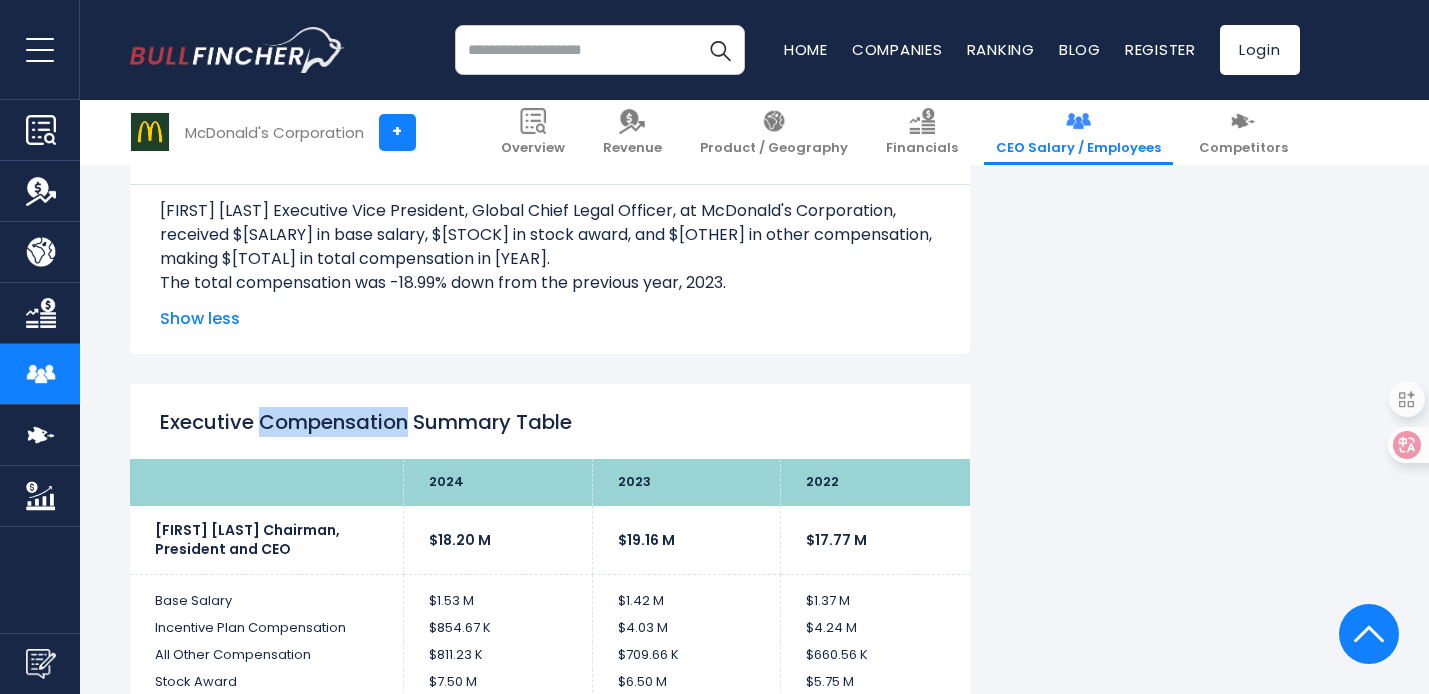 click on "Executive Compensation Summary Table" at bounding box center [550, 422] 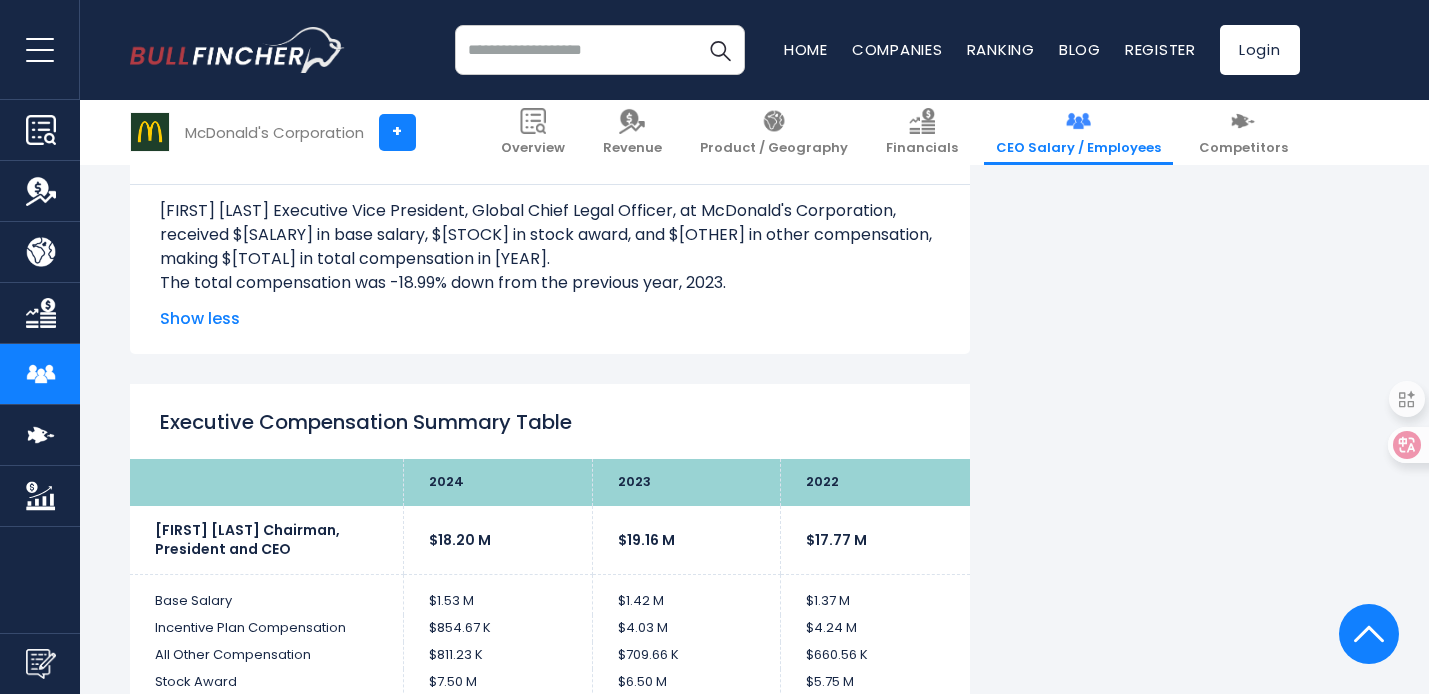 click on "Executive Compensation Summary Table" at bounding box center [550, 422] 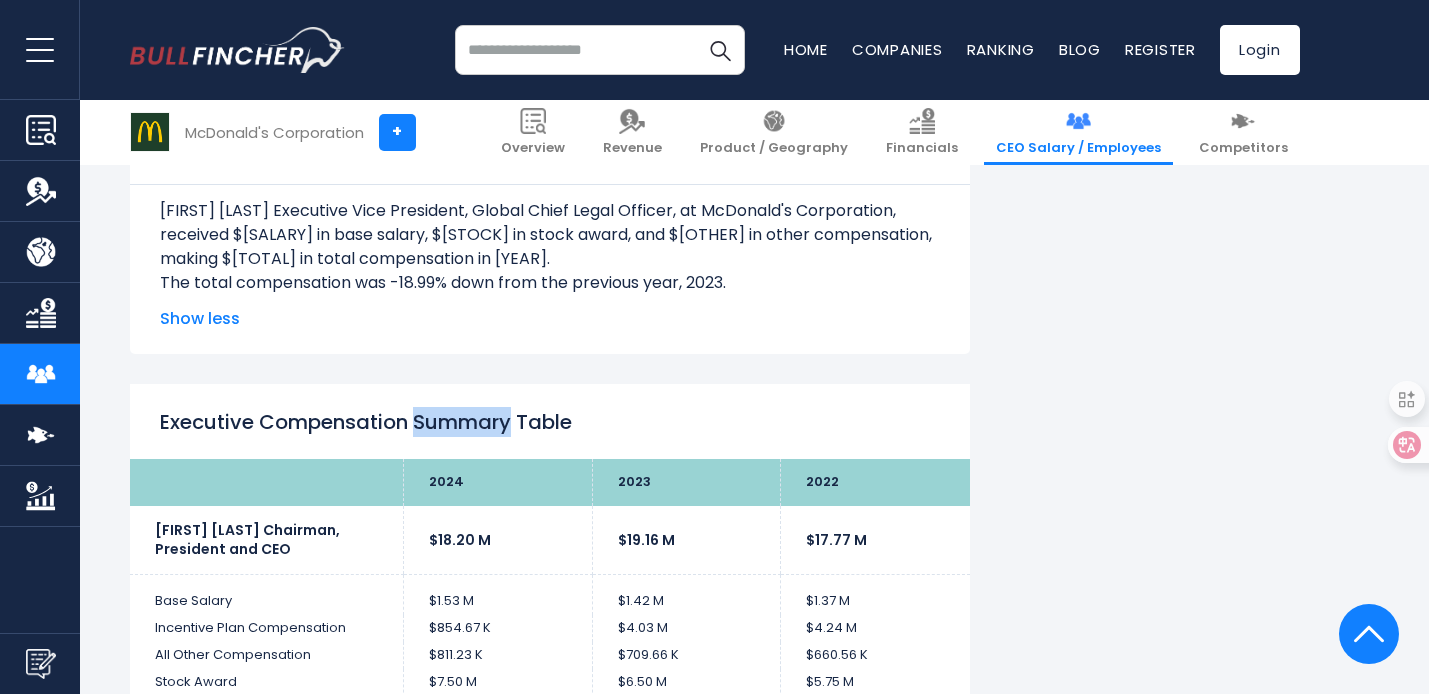 click on "Executive Compensation Summary Table" at bounding box center (550, 422) 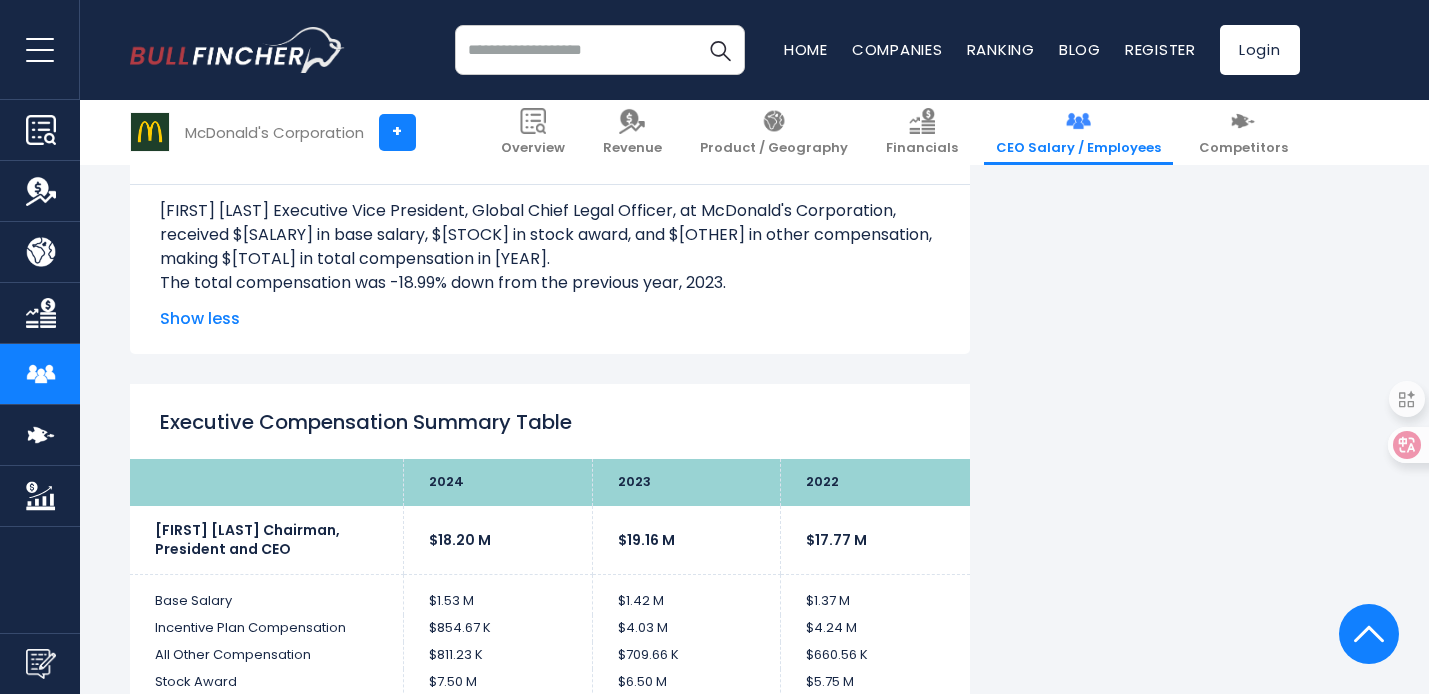 click on "Executive Compensation Summary Table" at bounding box center (550, 422) 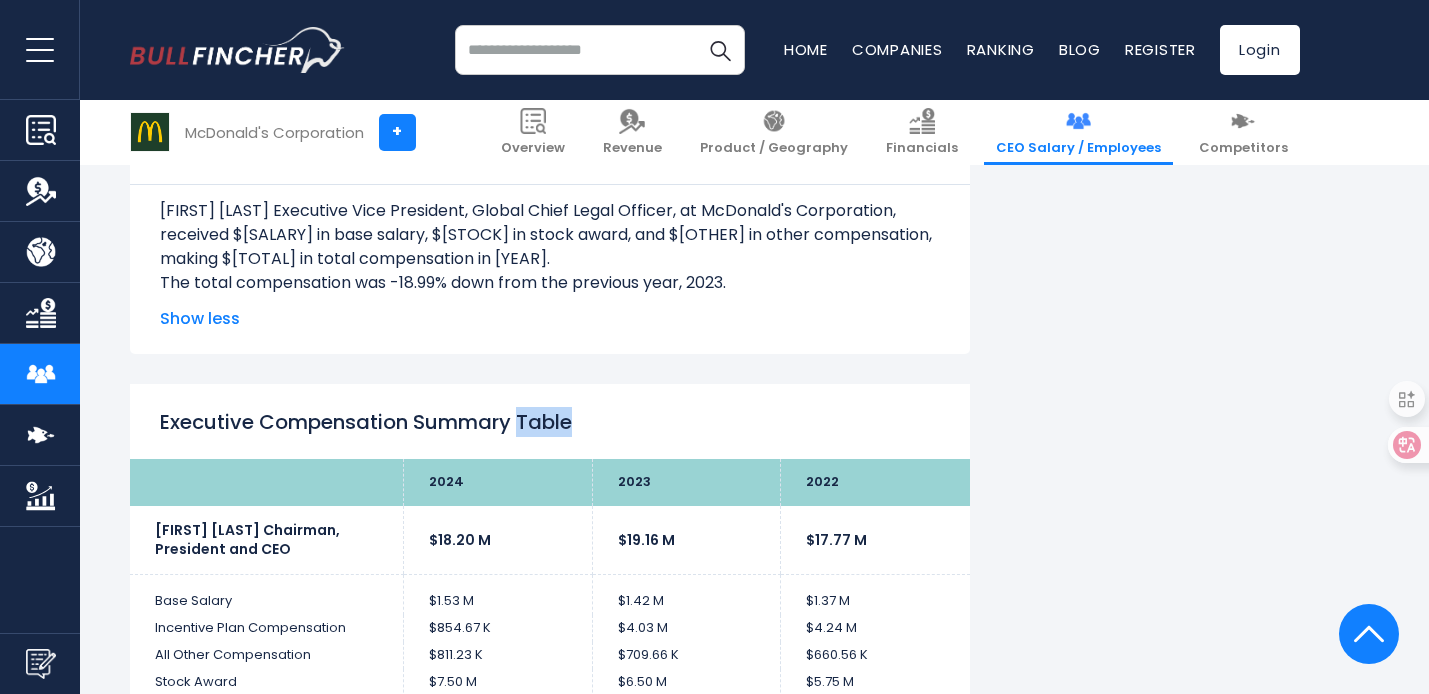 scroll, scrollTop: 3265, scrollLeft: 0, axis: vertical 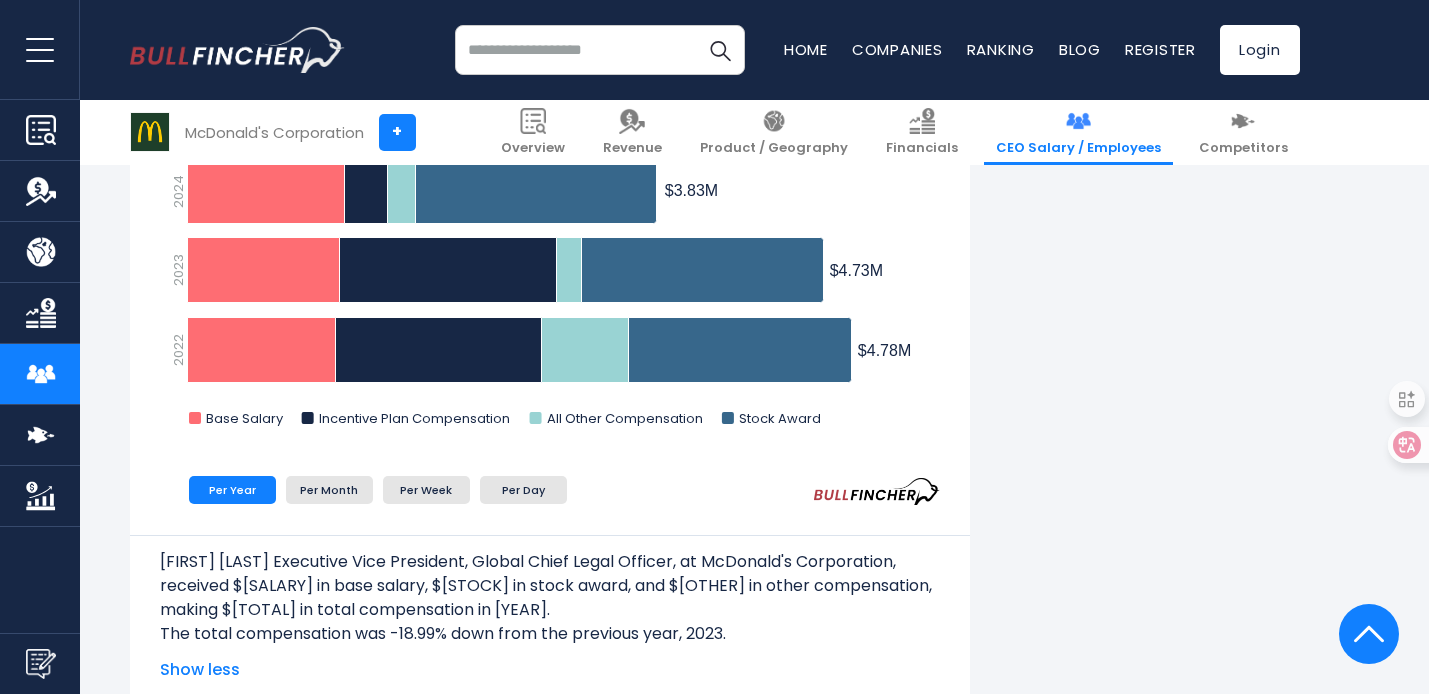 click on "[FIRST] [LAST]  Executive Vice President, Global Chief Legal Officer, at McDonald's Corporation, received $[SALARY] in base salary, $[STOCK] in stock award, and $[OTHER] in other compensation, making $[TOTAL] in total compensation in 2024." at bounding box center [550, 586] 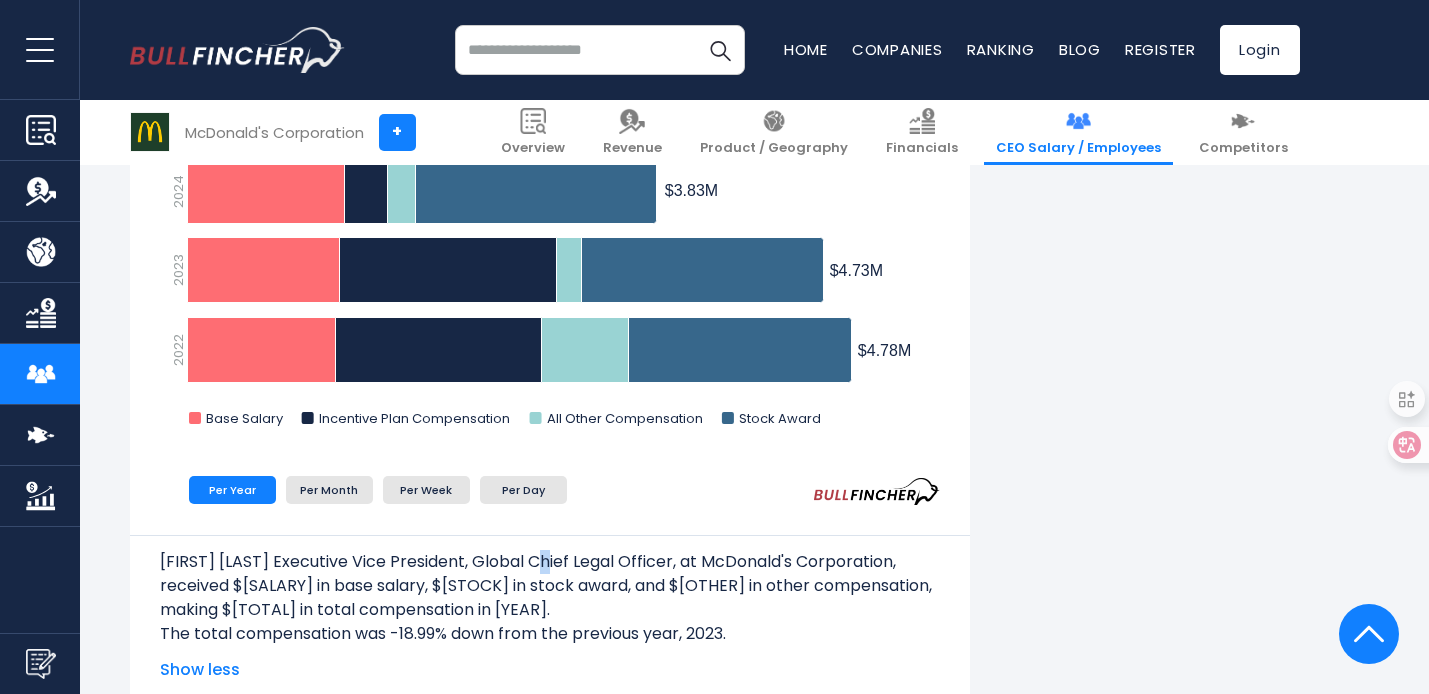 click on "Desiree Ralls-Morrison  Executive Vice President, Global Chief Legal Officer, at McDonald's Corporation, received $845.83 K in base salary, $1.30 M in stock award, and $148.48 K in other compensation, making $3.83 M in total compensation in 2024." at bounding box center [550, 586] 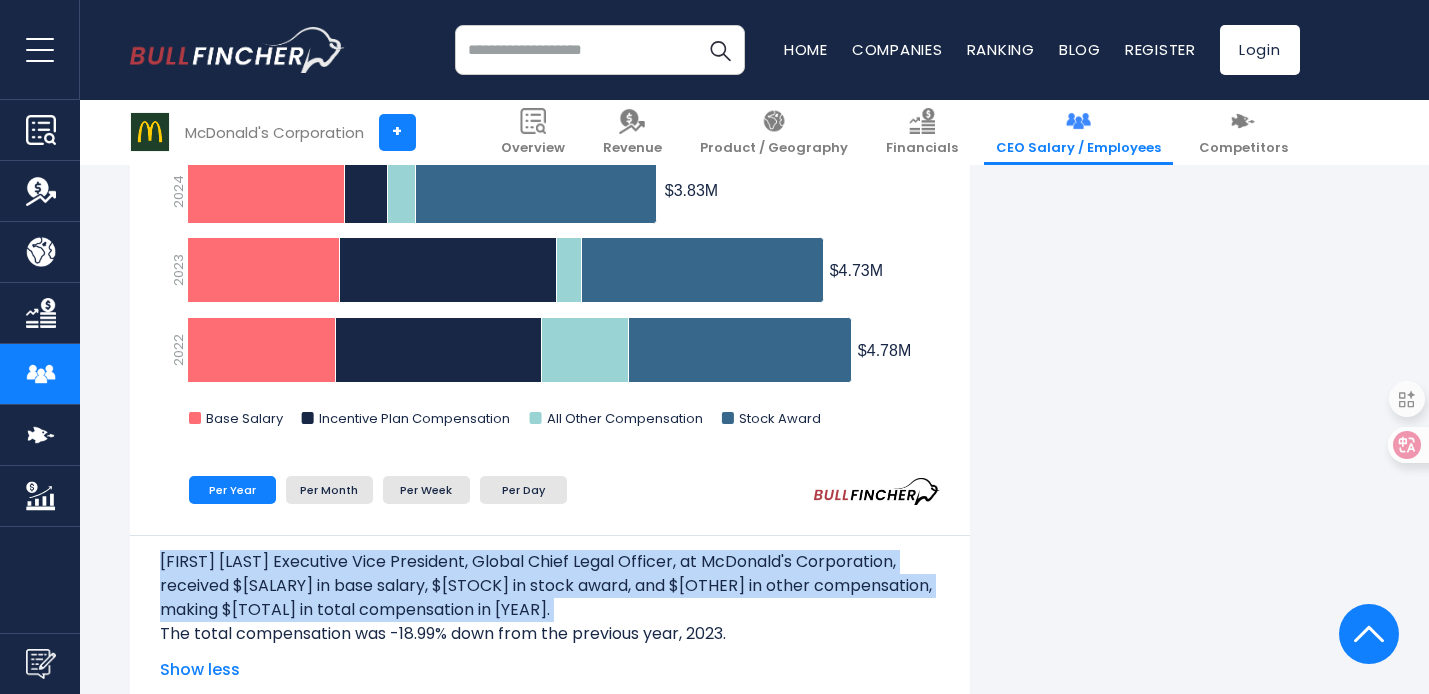 click on "The total compensation was -18.99% down from the previous year, 2023." at bounding box center [550, 634] 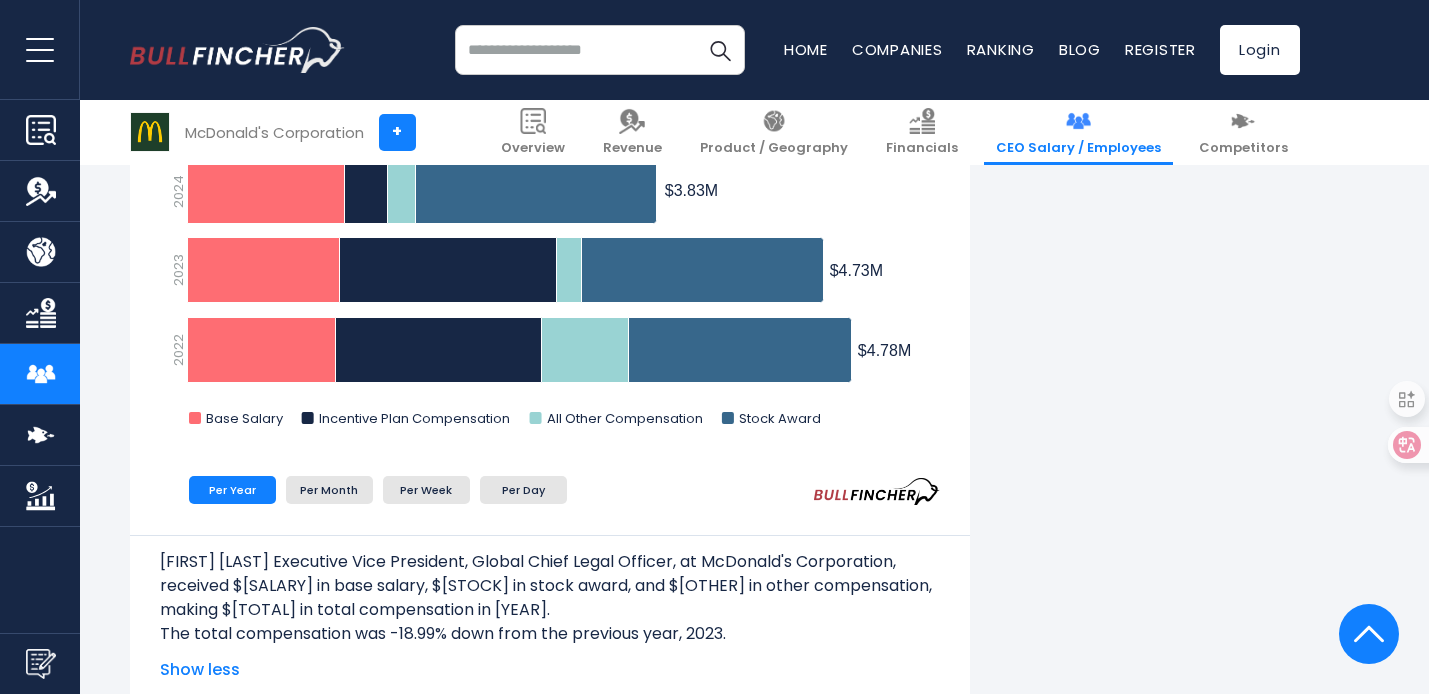 click on "The total compensation was -18.99% down from the previous year, 2023." at bounding box center (550, 634) 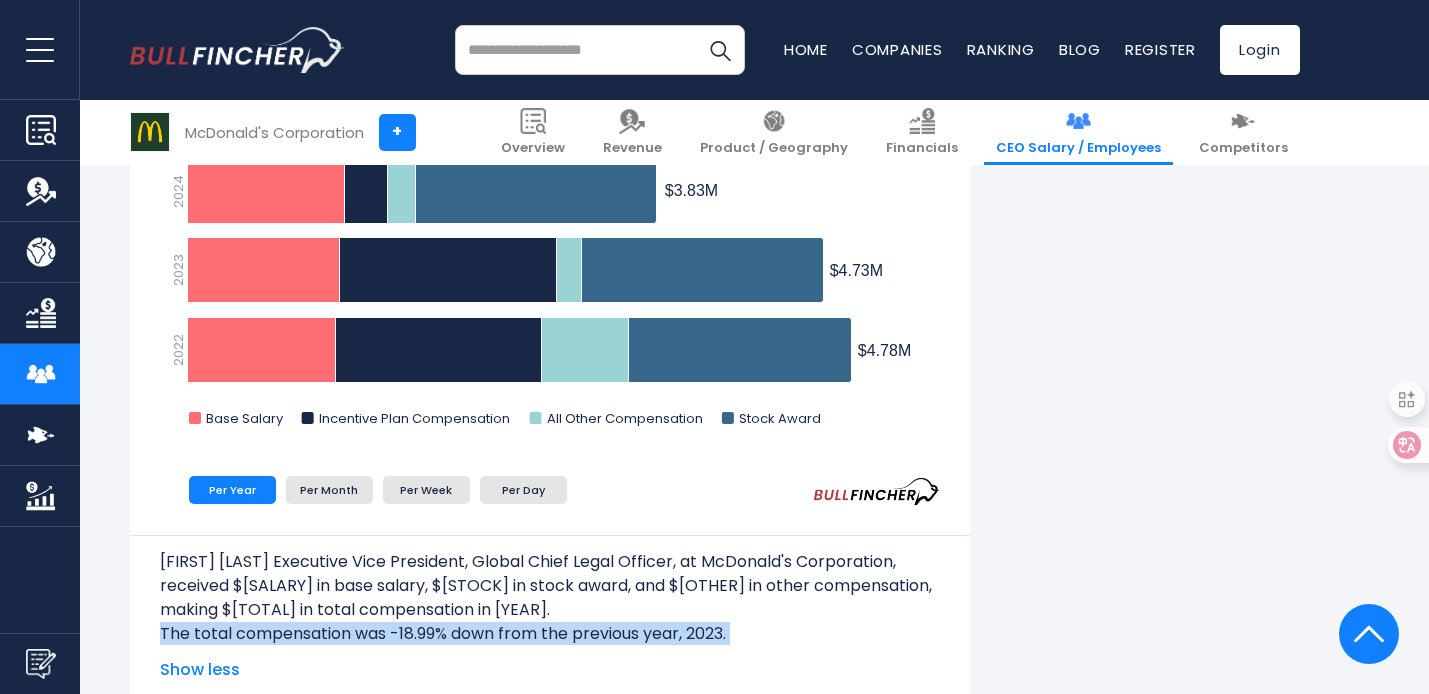 click on "The total compensation was -18.99% down from the previous year, 2023." at bounding box center [550, 634] 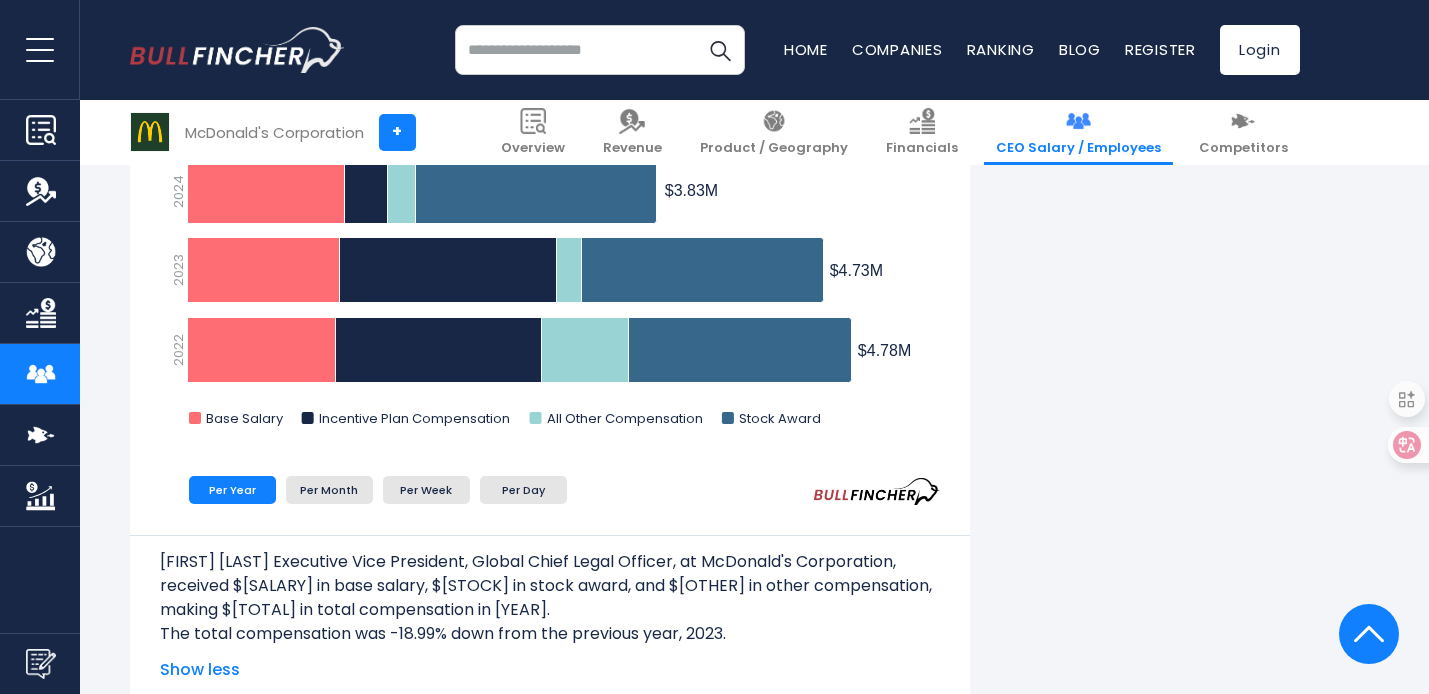 click on "The total compensation was -18.99% down from the previous year, 2023." at bounding box center [550, 634] 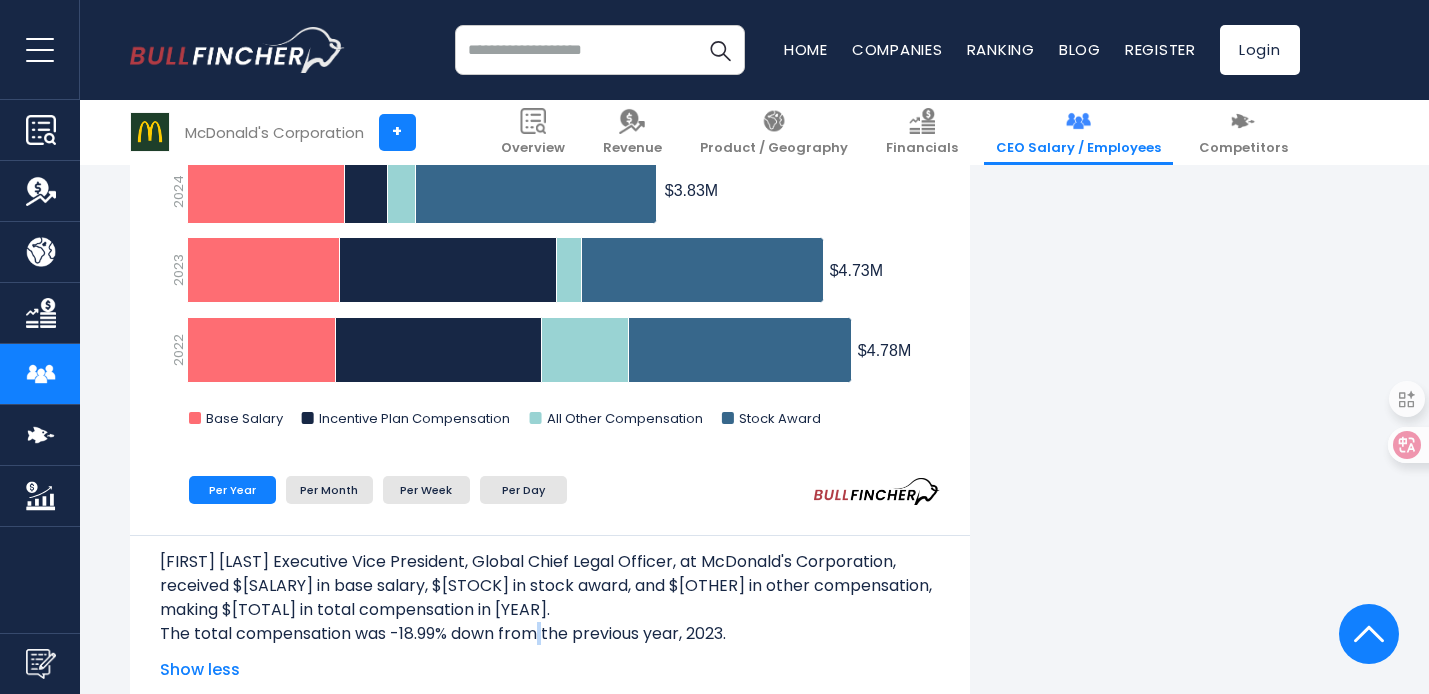 click on "The total compensation was -18.99% down from the previous year, 2023." at bounding box center [550, 634] 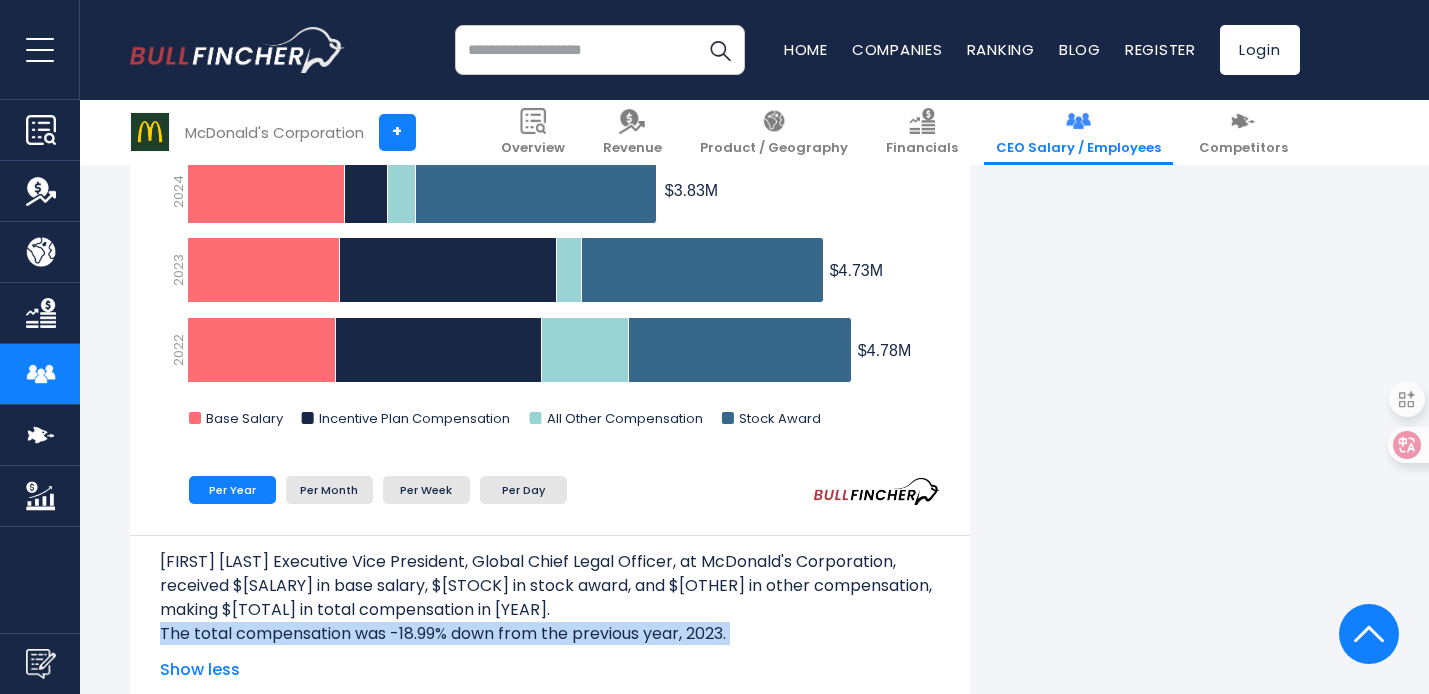 click on "The total compensation was -18.99% down from the previous year, 2023." at bounding box center (550, 634) 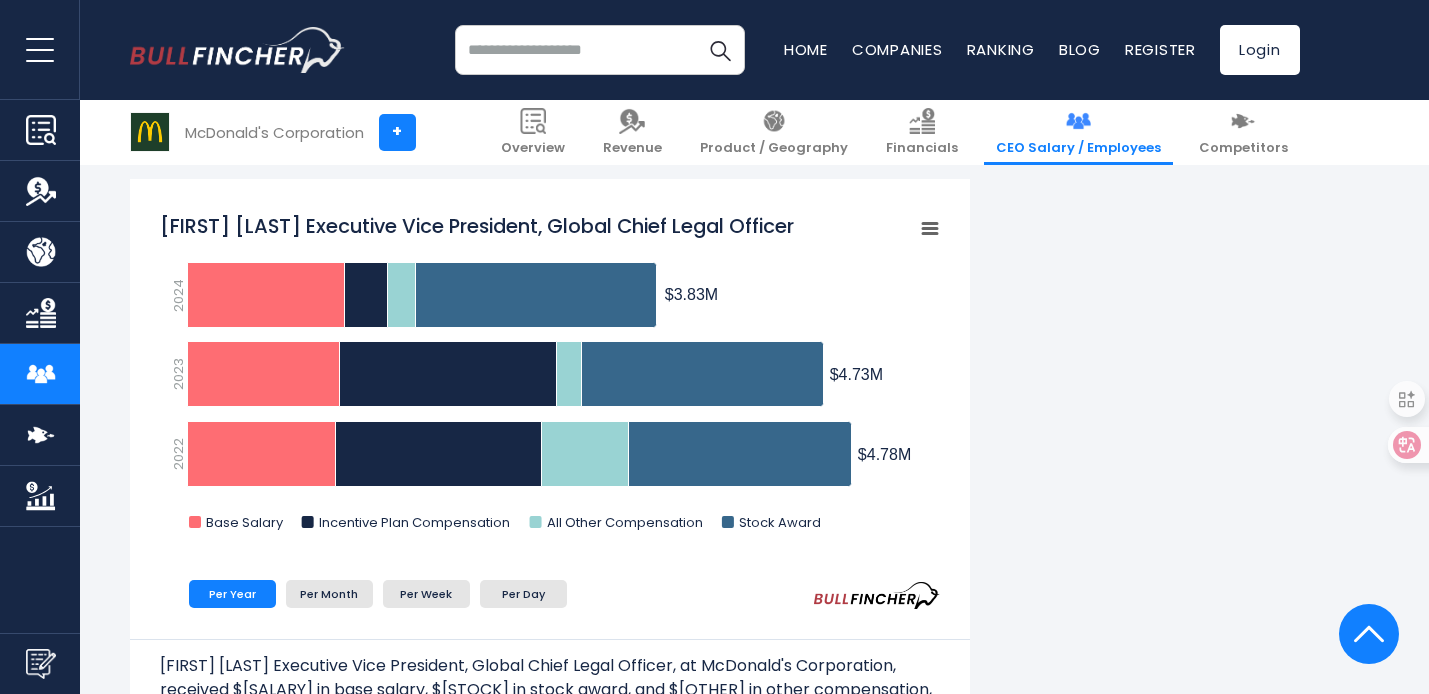 scroll, scrollTop: 2947, scrollLeft: 0, axis: vertical 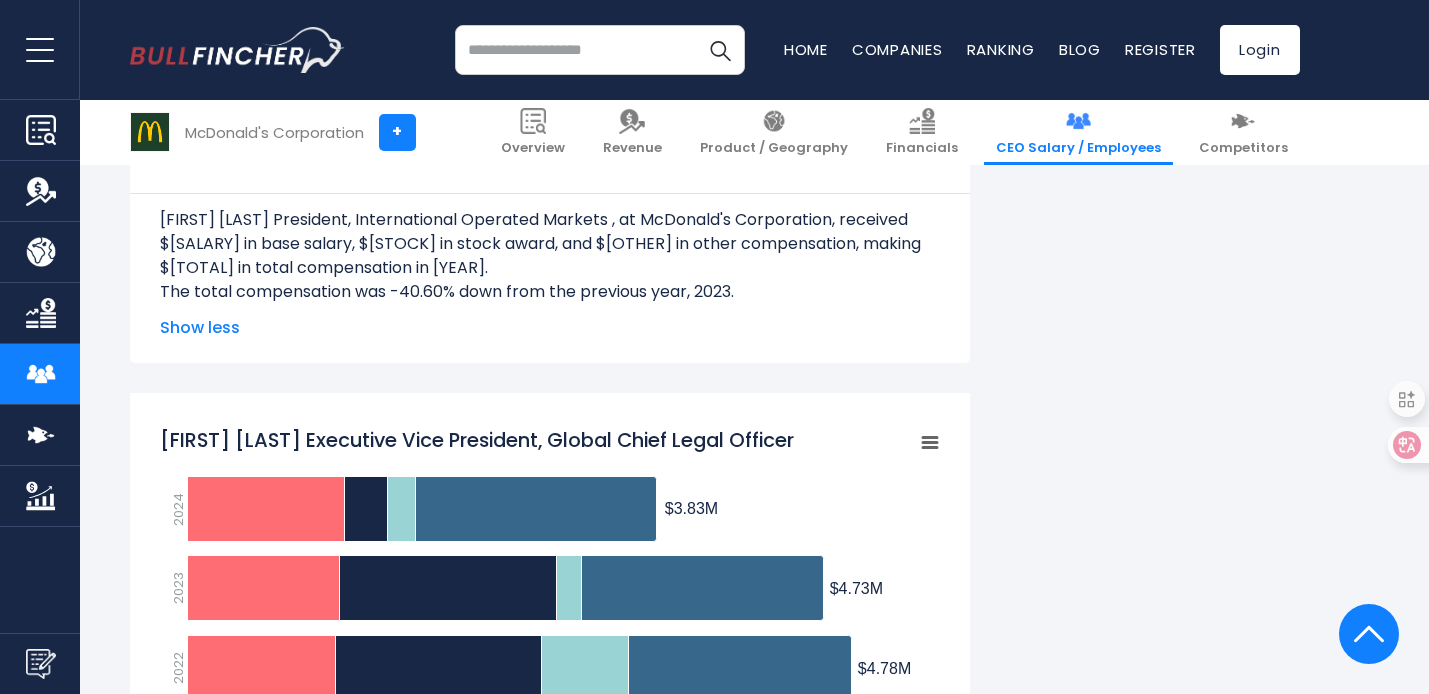 click 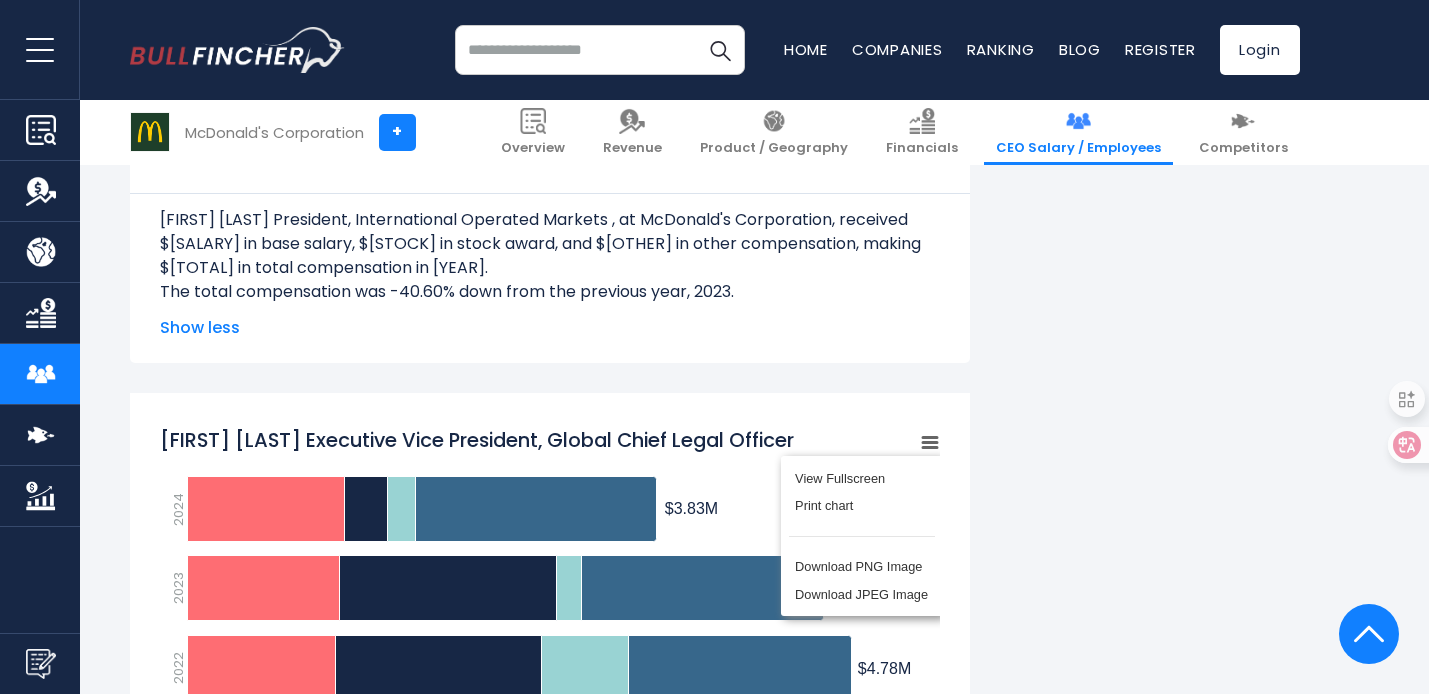 click on "View Fullscreen Print chart Download PNG Image Download JPEG Image" at bounding box center [862, 536] 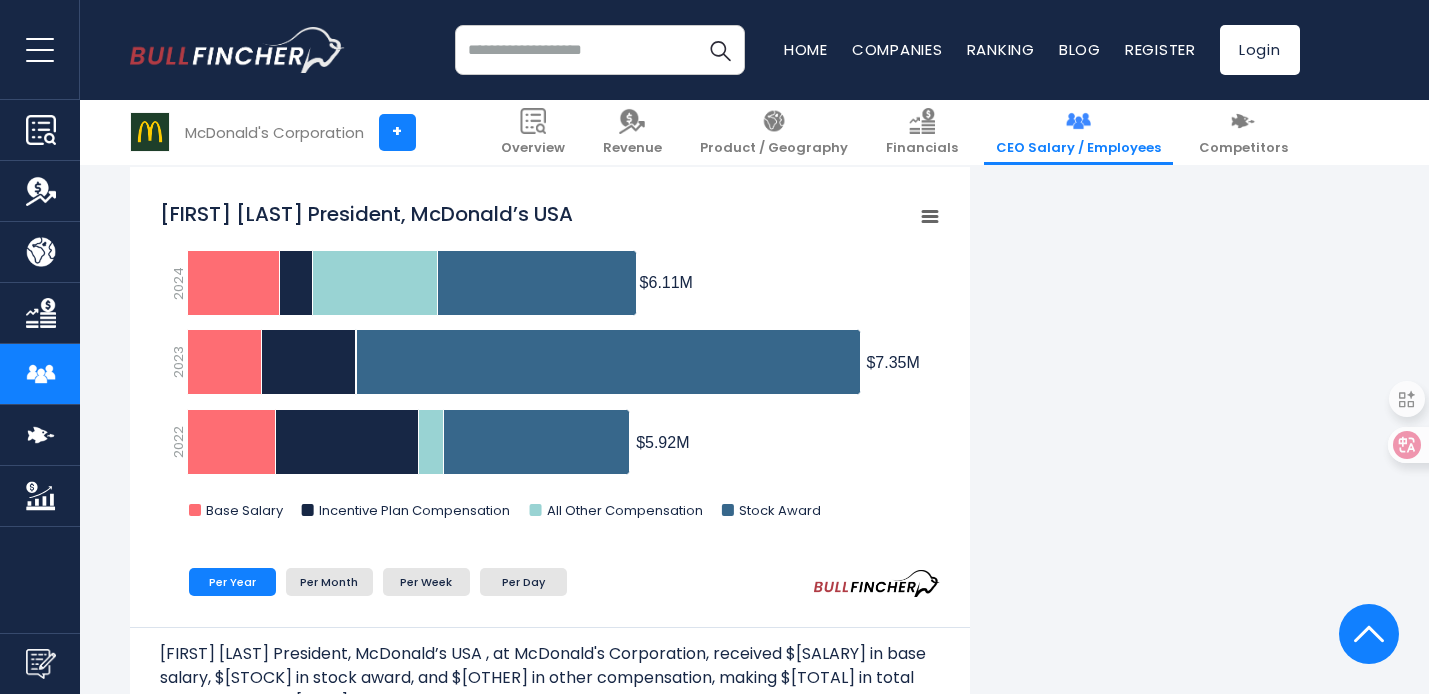 scroll, scrollTop: 1592, scrollLeft: 0, axis: vertical 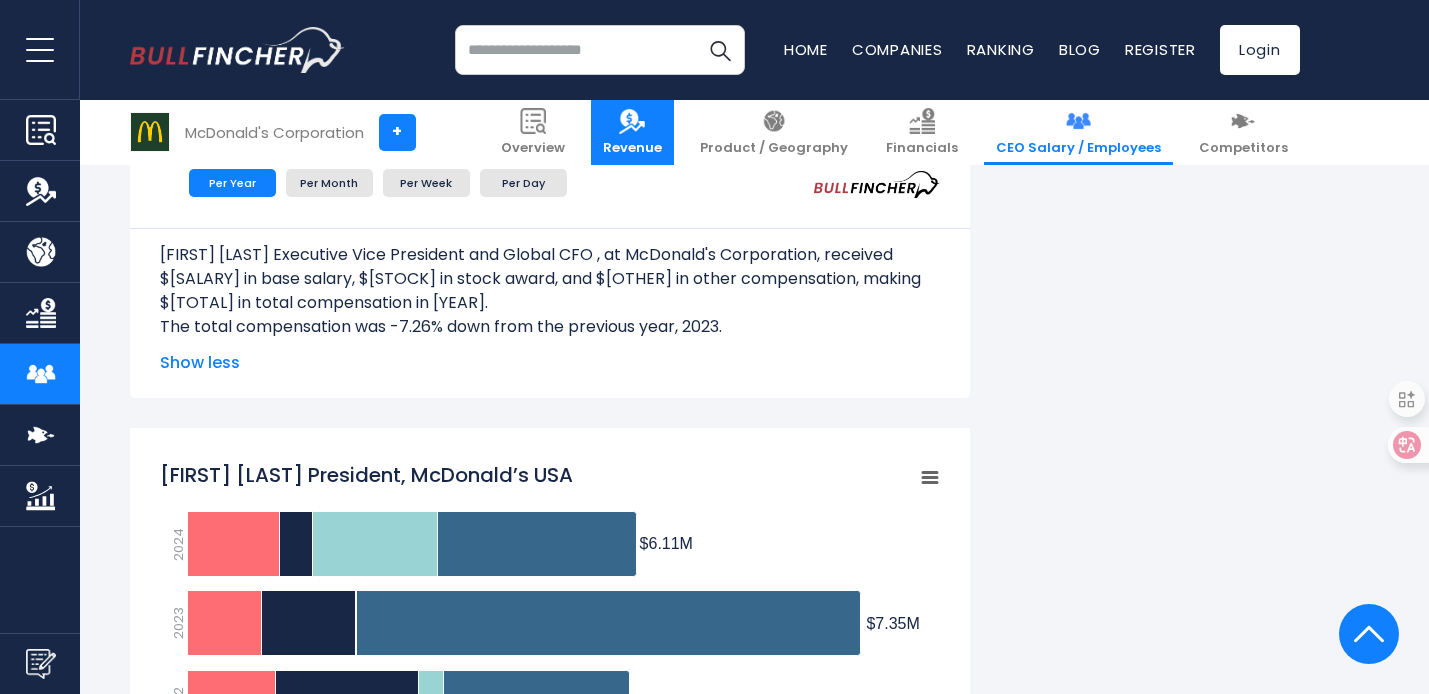 click on "Revenue" at bounding box center (632, 132) 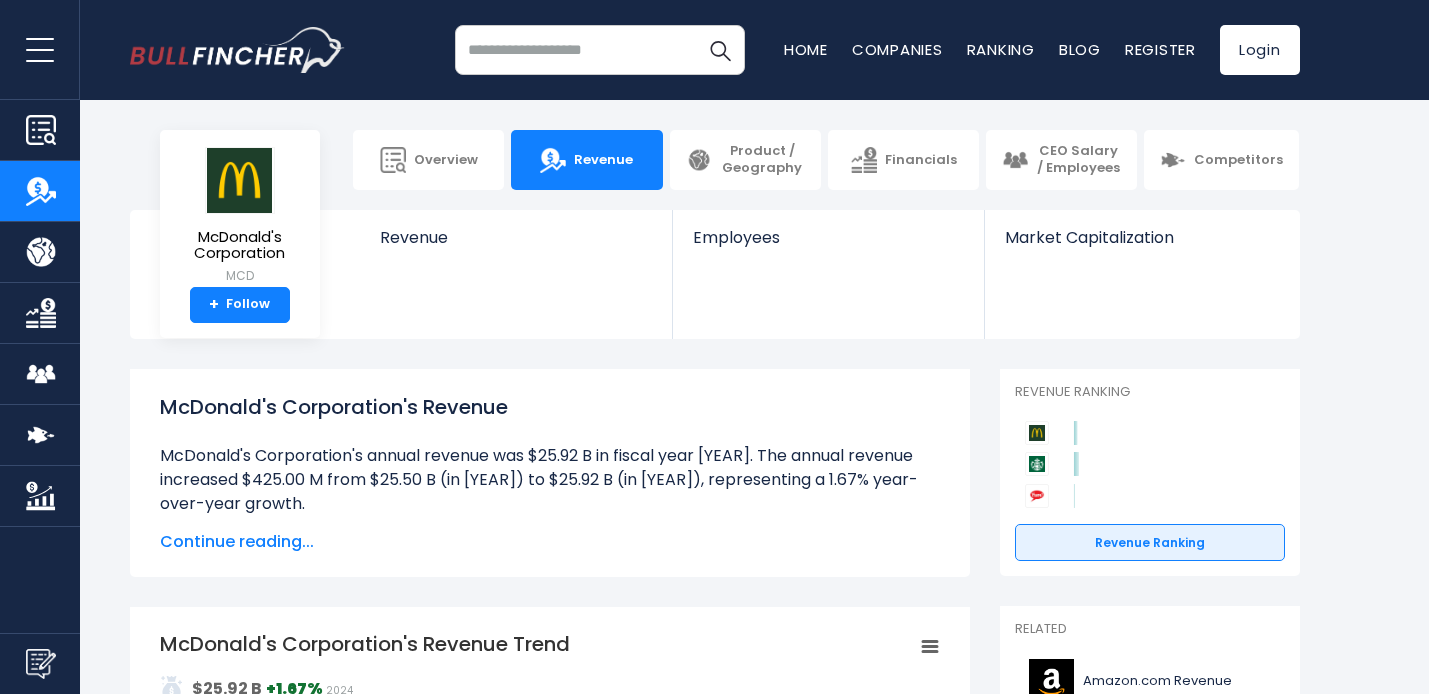 scroll, scrollTop: 0, scrollLeft: 0, axis: both 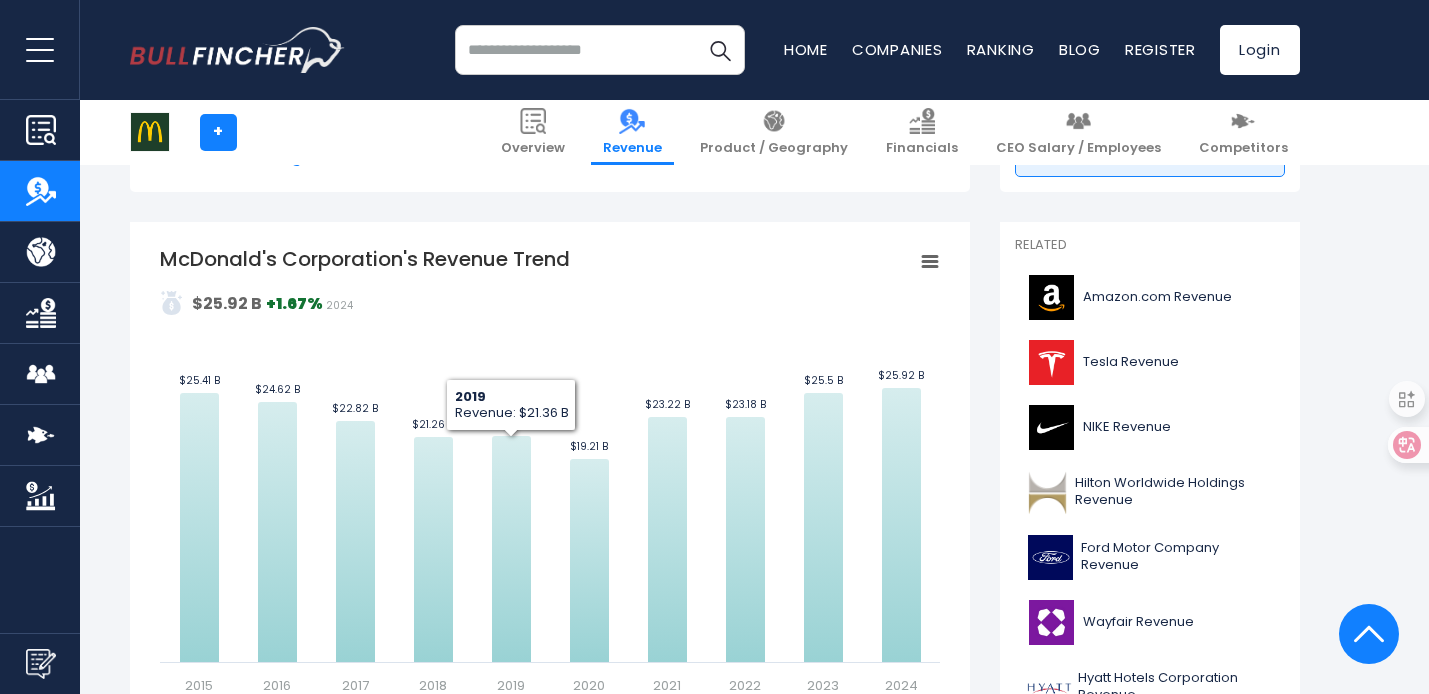 click 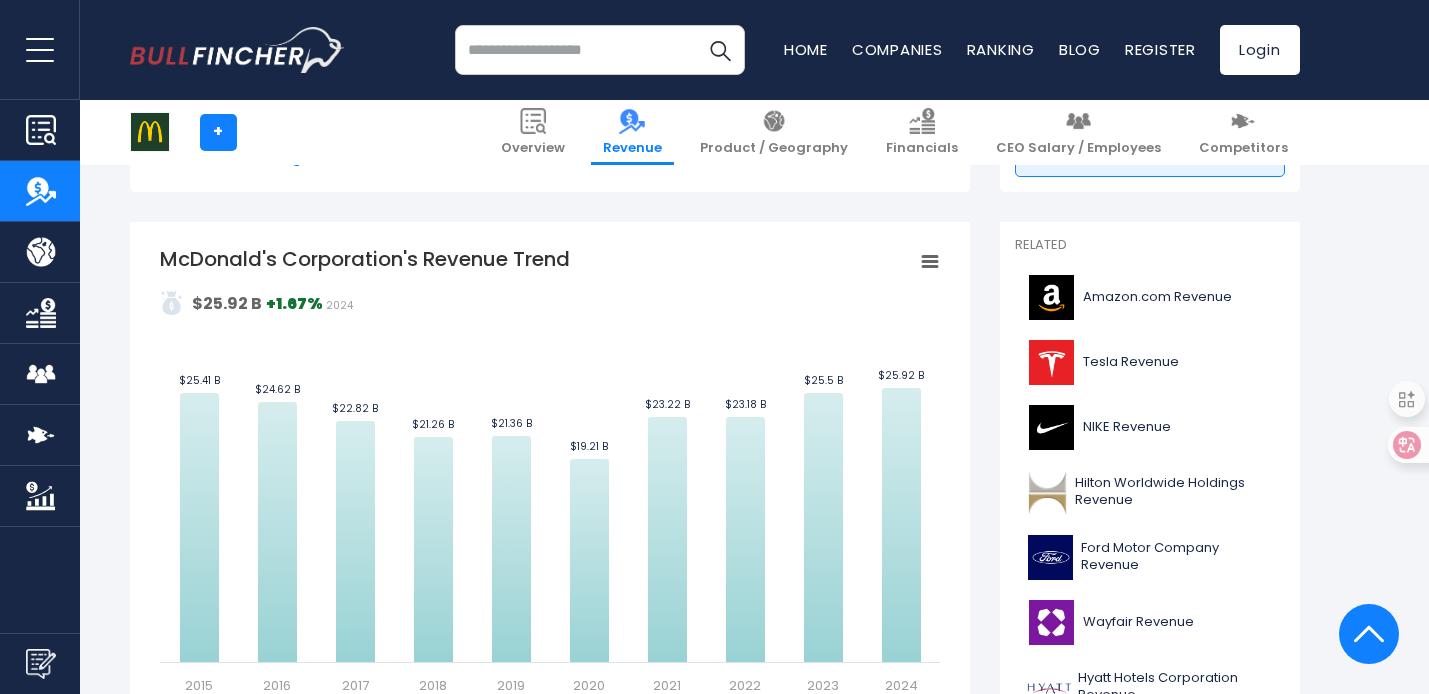 scroll, scrollTop: 618, scrollLeft: 0, axis: vertical 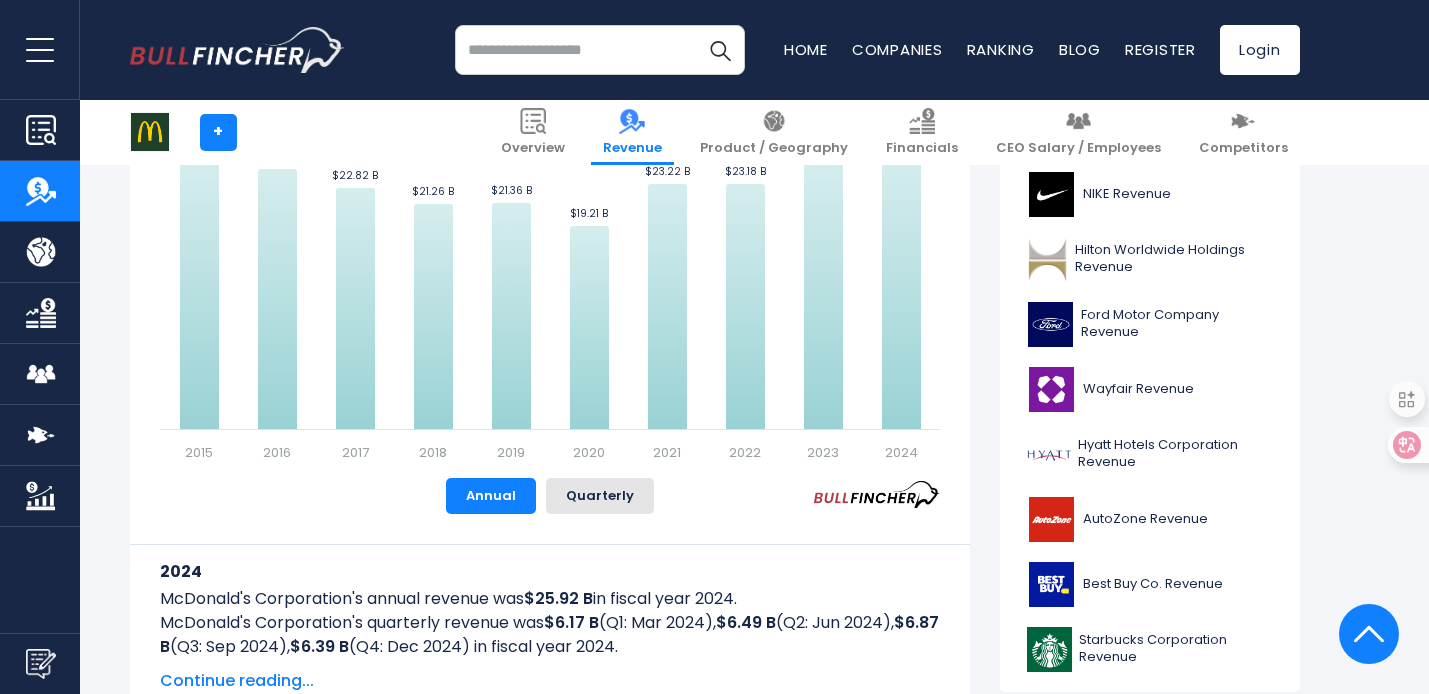 click on "McDonald's Corporation's annual revenue
was
$25.92 B
in
fiscal year 2024." at bounding box center (550, 599) 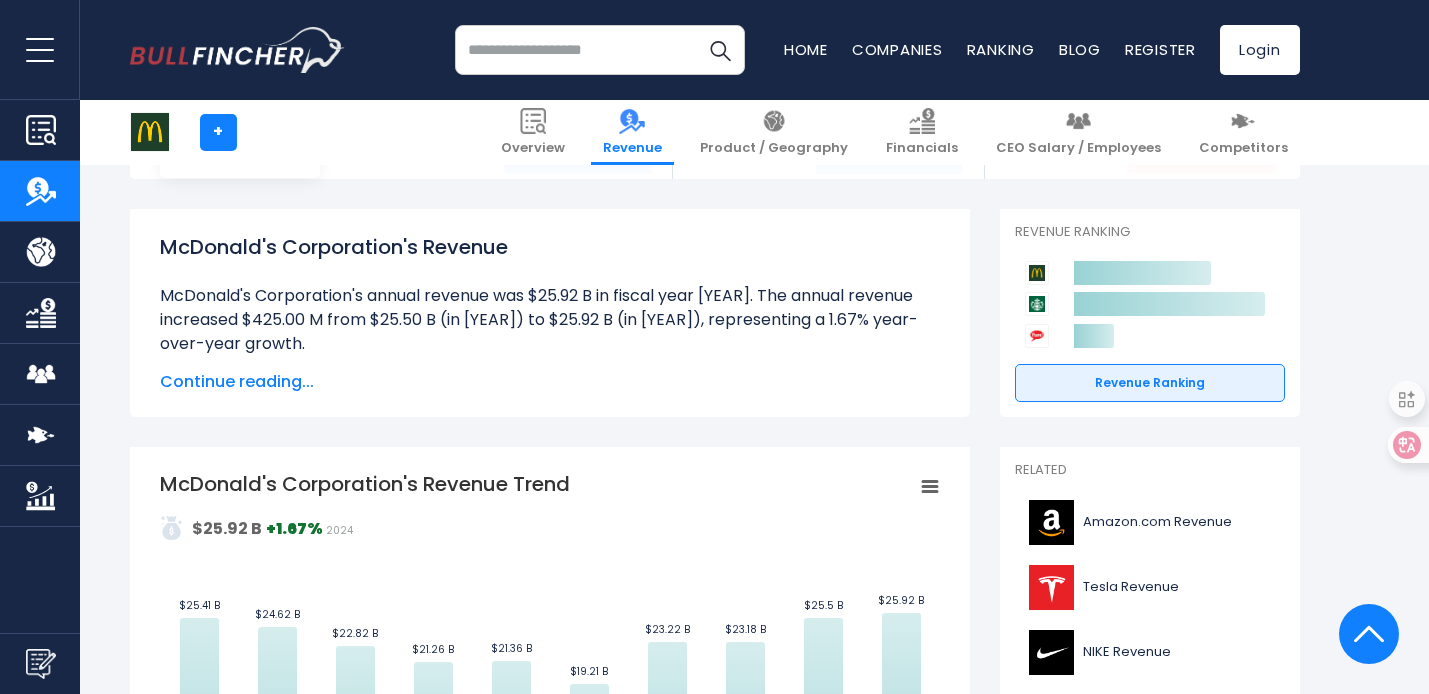 scroll, scrollTop: 0, scrollLeft: 0, axis: both 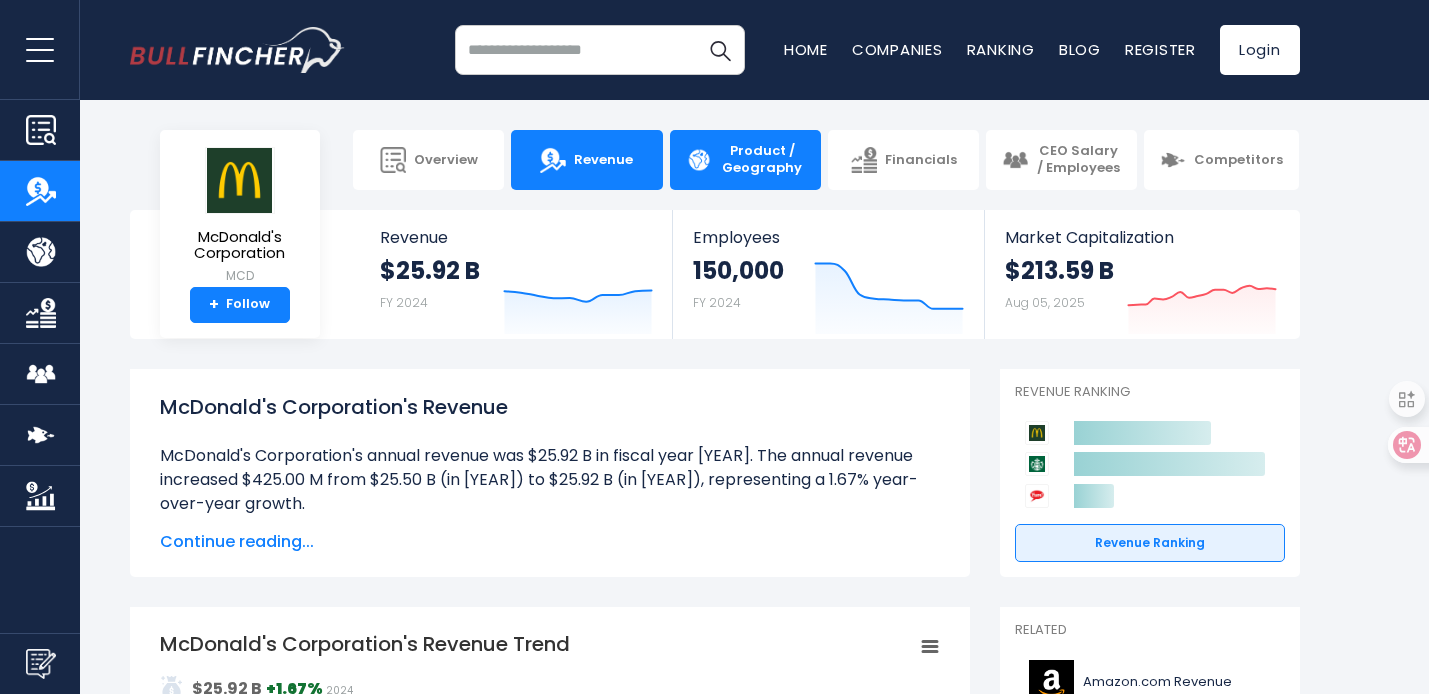 click on "Product / Geography" at bounding box center [762, 160] 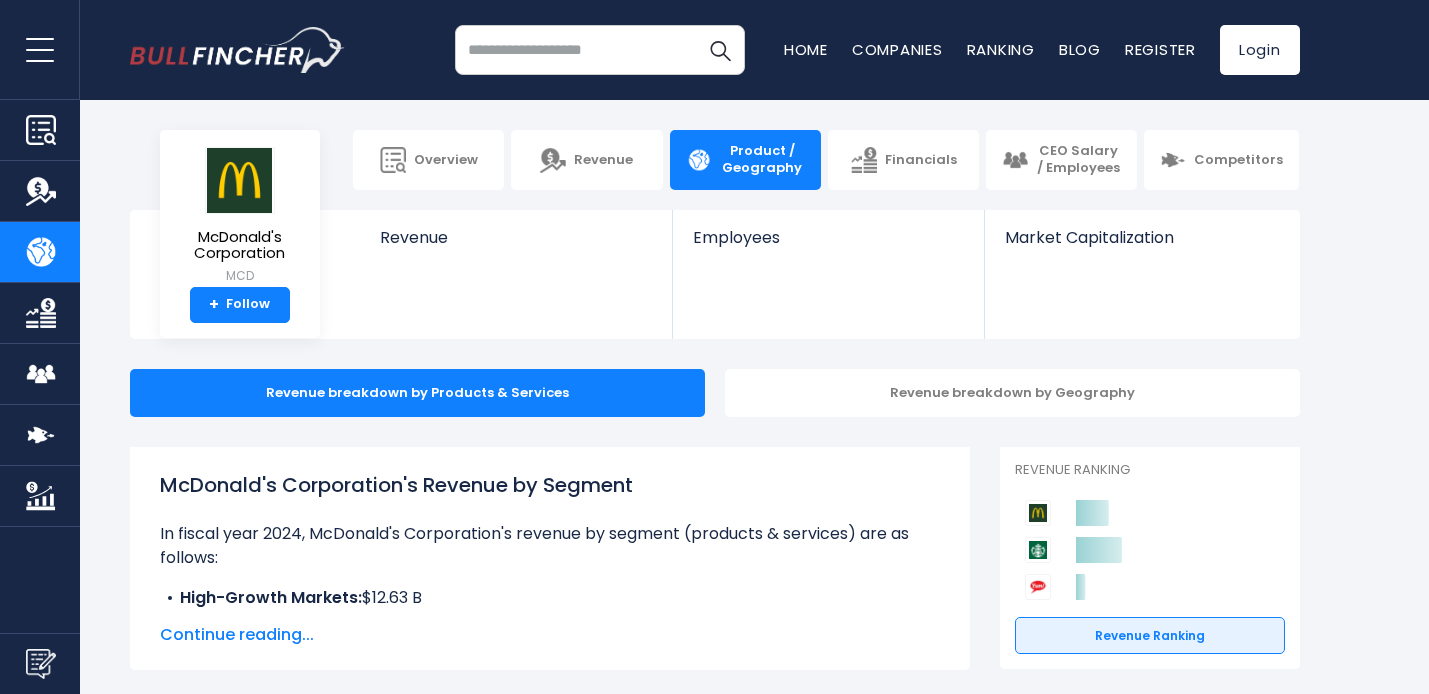 scroll, scrollTop: 0, scrollLeft: 0, axis: both 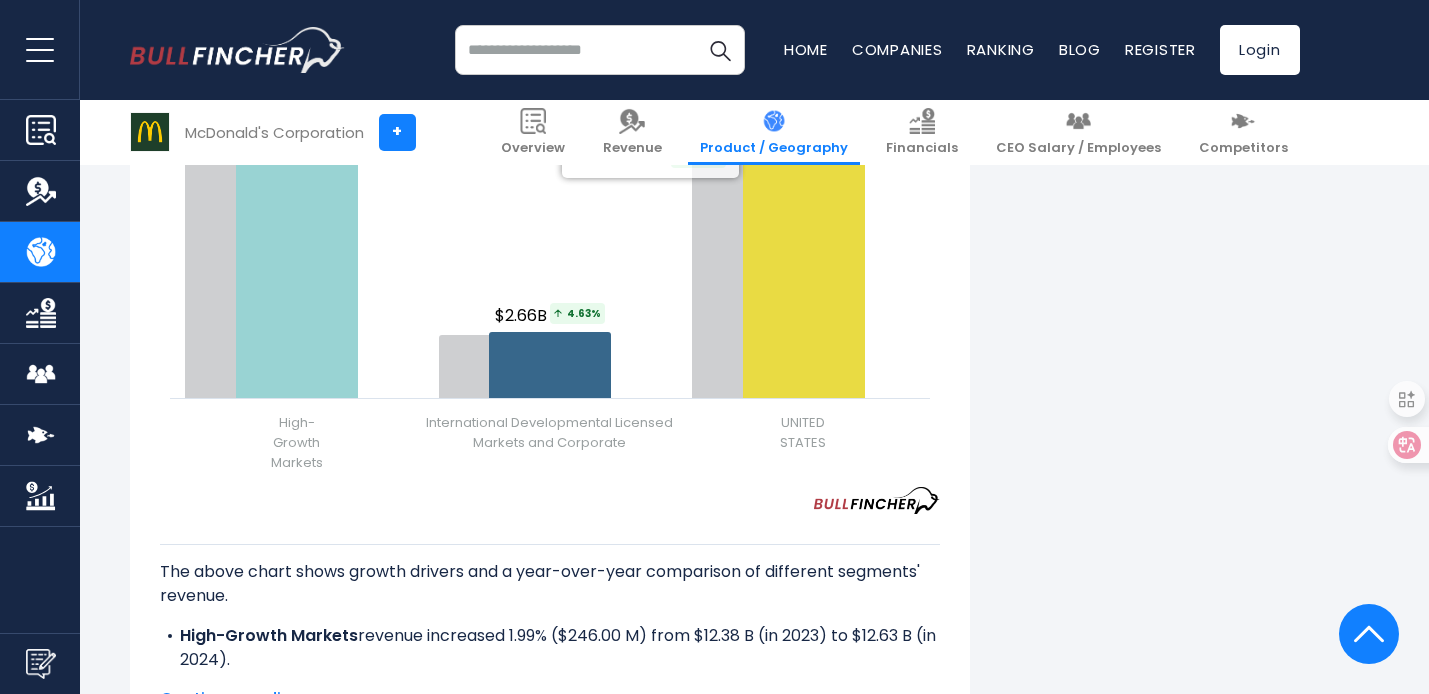 click on "The above chart shows growth drivers and a year-over-year comparison of different segments' revenue." at bounding box center (550, 584) 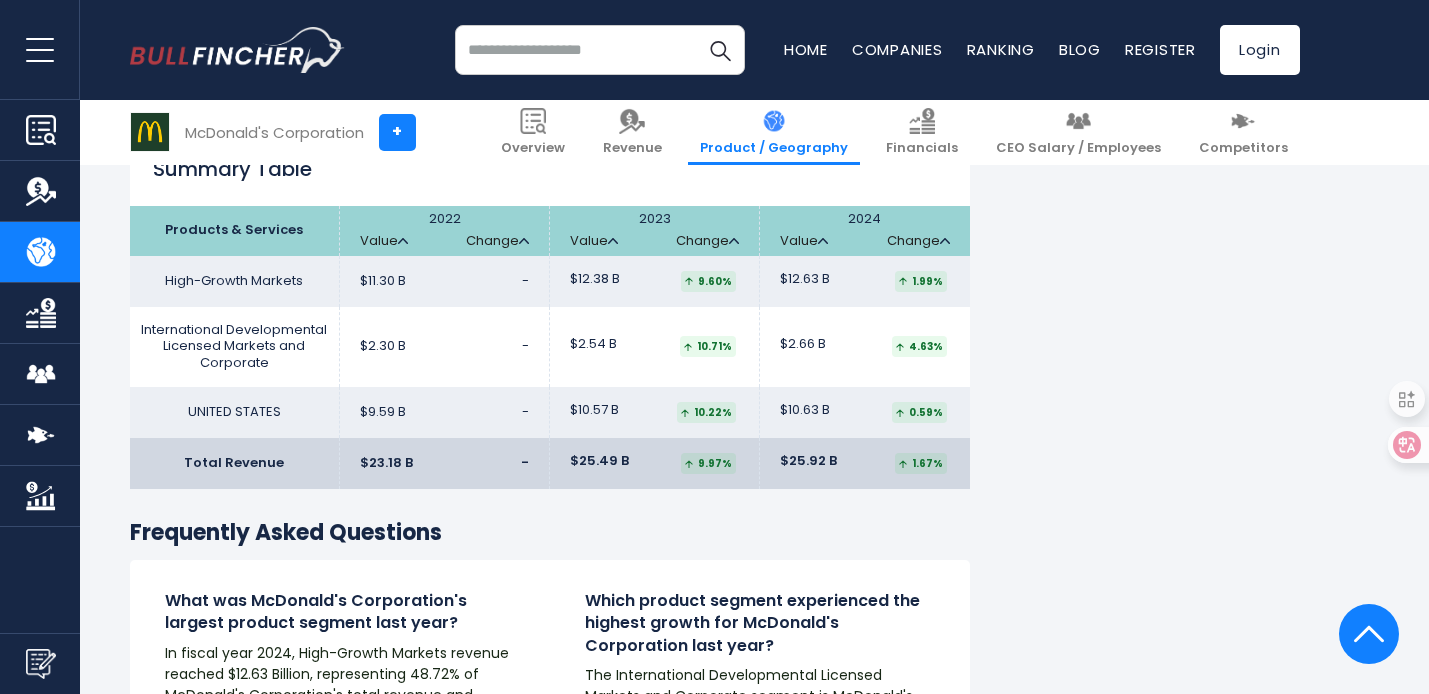 scroll, scrollTop: 3354, scrollLeft: 0, axis: vertical 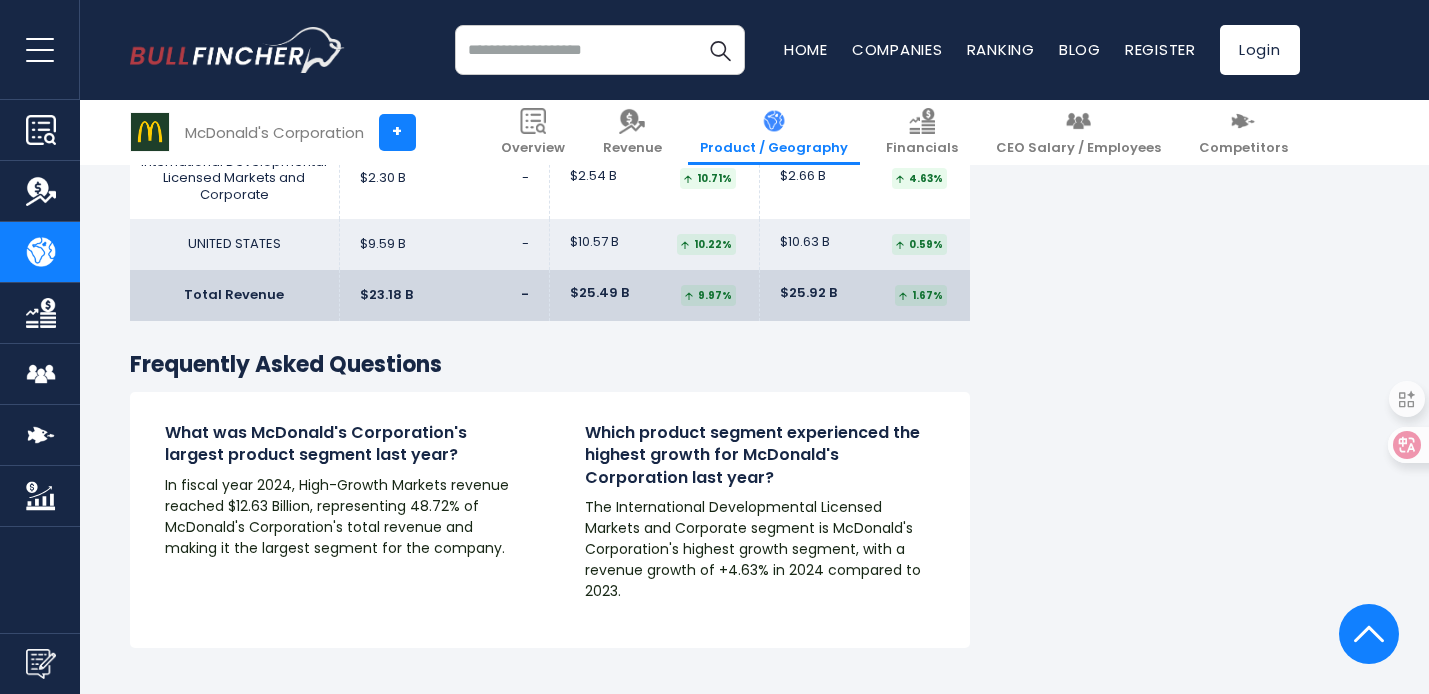 click on "Which product segment experienced the highest growth for McDonald's Corporation last year?" at bounding box center (760, 455) 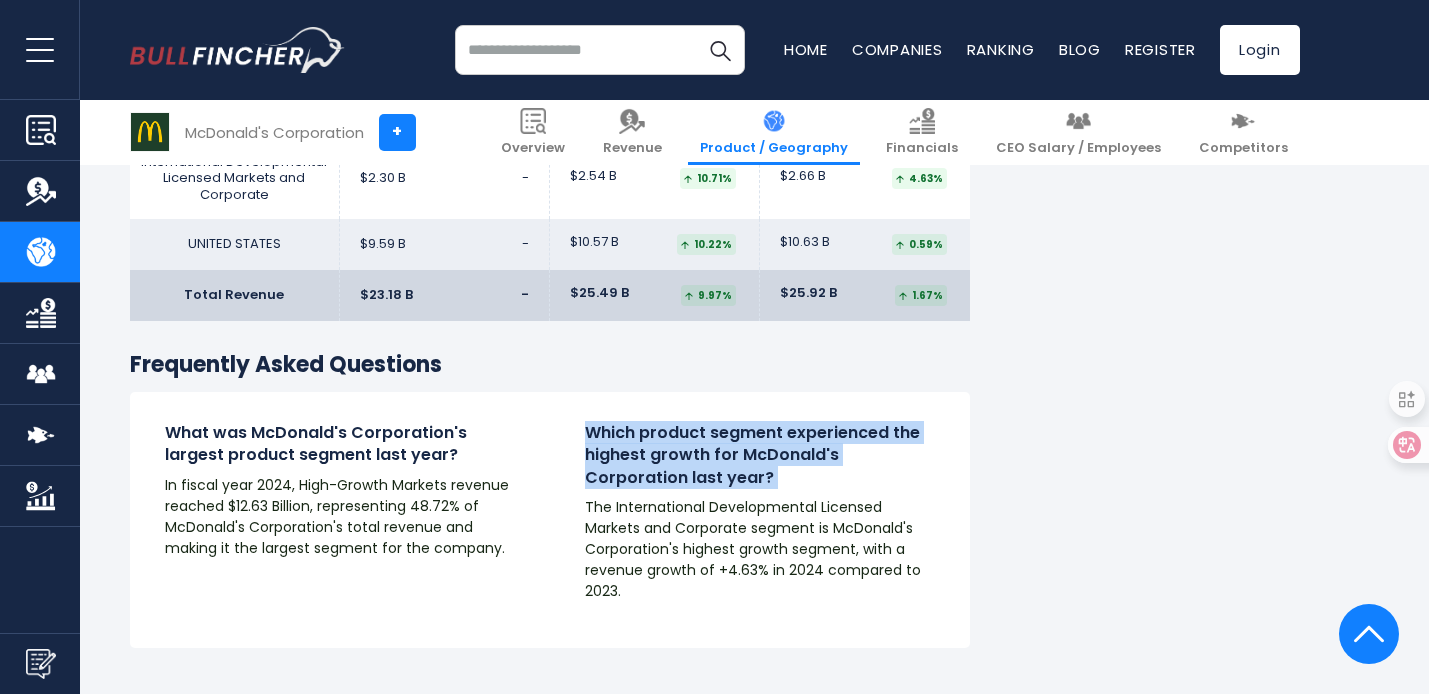 click on "Which product segment experienced the highest growth for McDonald's Corporation last year?" at bounding box center [760, 455] 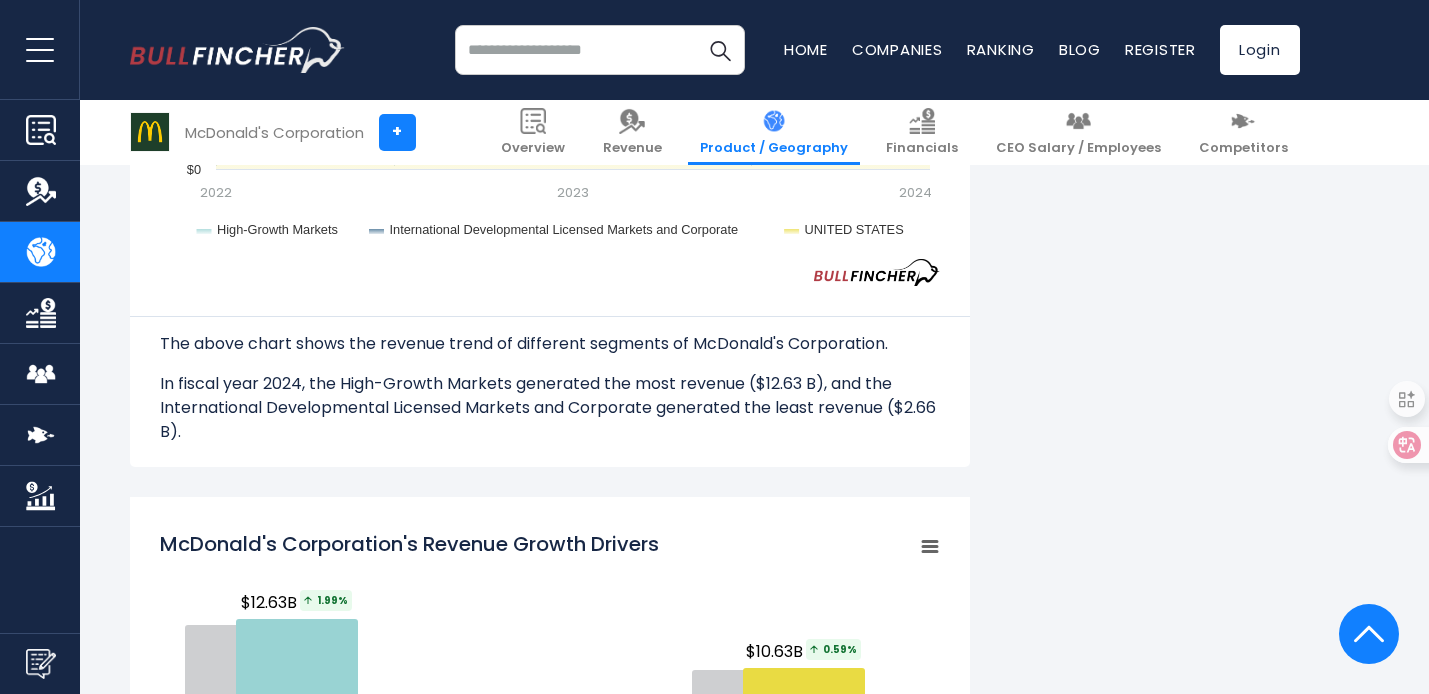 scroll, scrollTop: 1059, scrollLeft: 0, axis: vertical 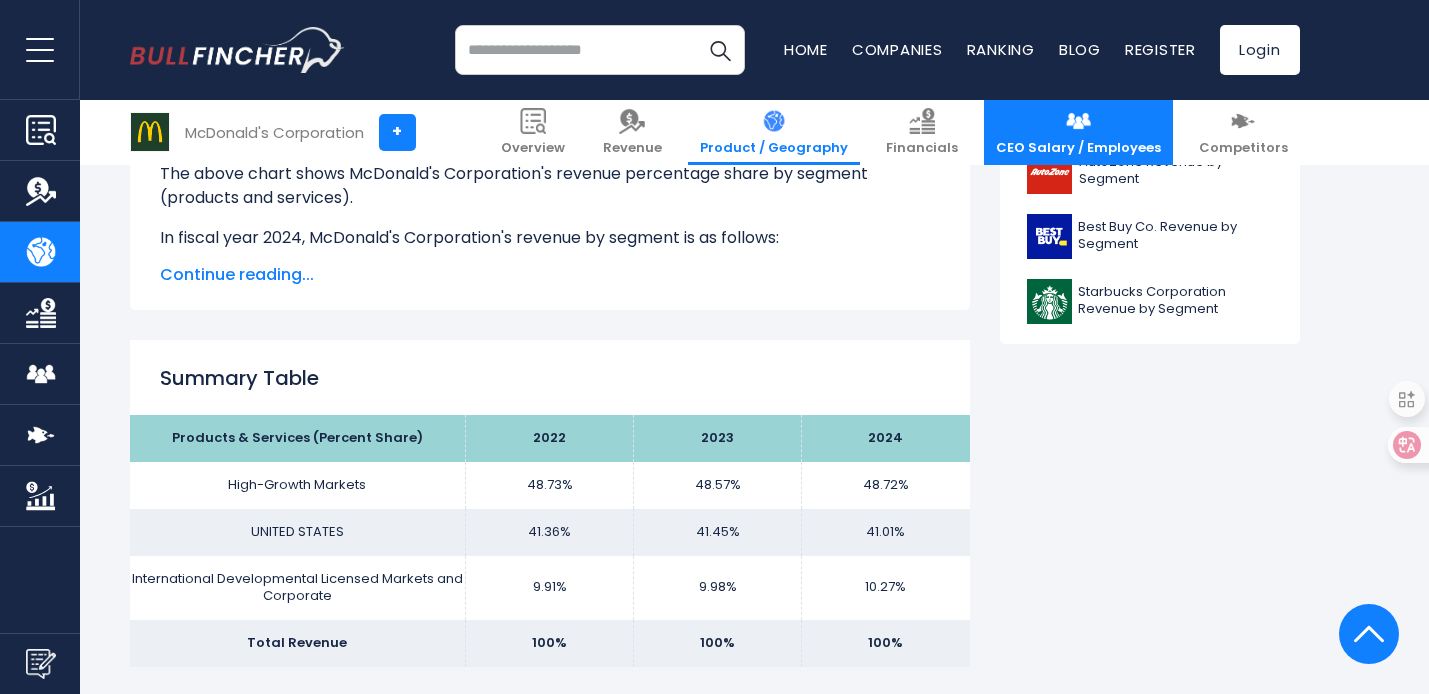 click on "CEO Salary / Employees" at bounding box center (1078, 148) 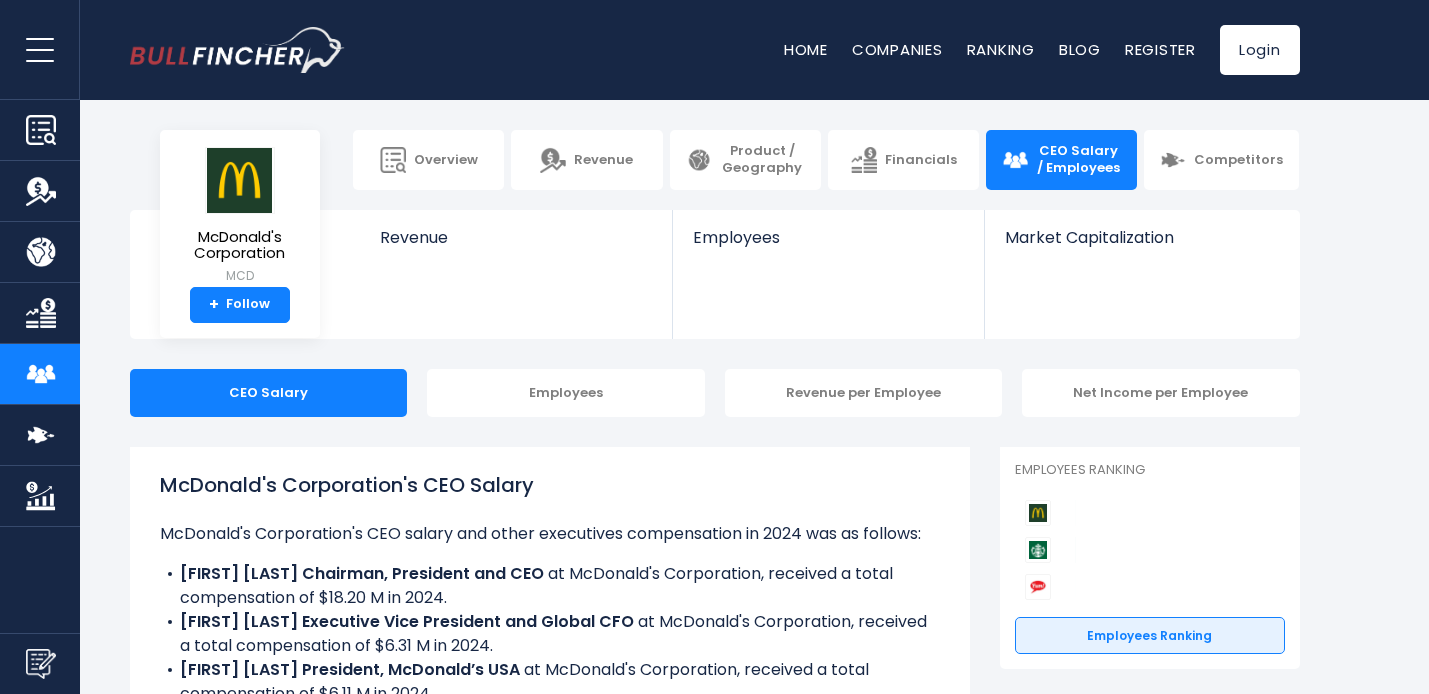 scroll, scrollTop: 0, scrollLeft: 0, axis: both 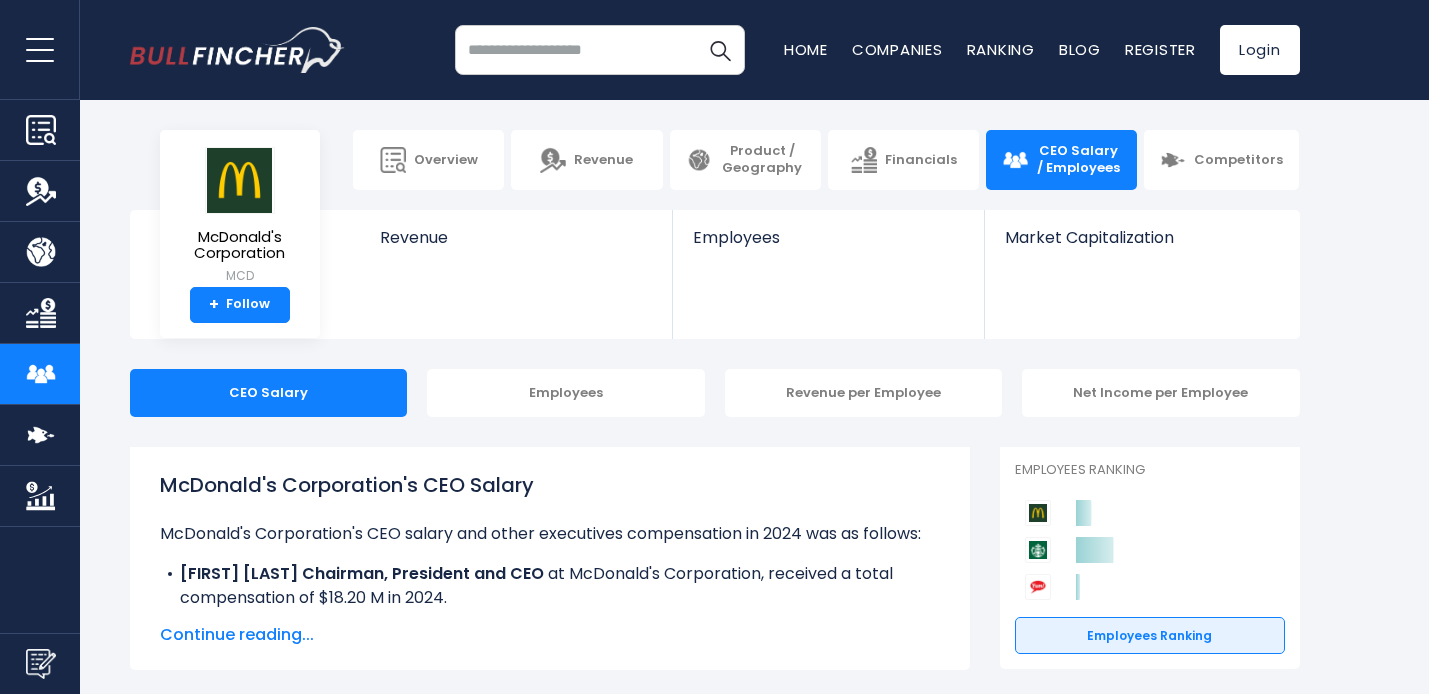 click on "[FIRST] [LAST]  Chairman, President and CEO ​  at McDonald's Corporation, received a total compensation of $[TOTAL] in 2024." at bounding box center (550, 586) 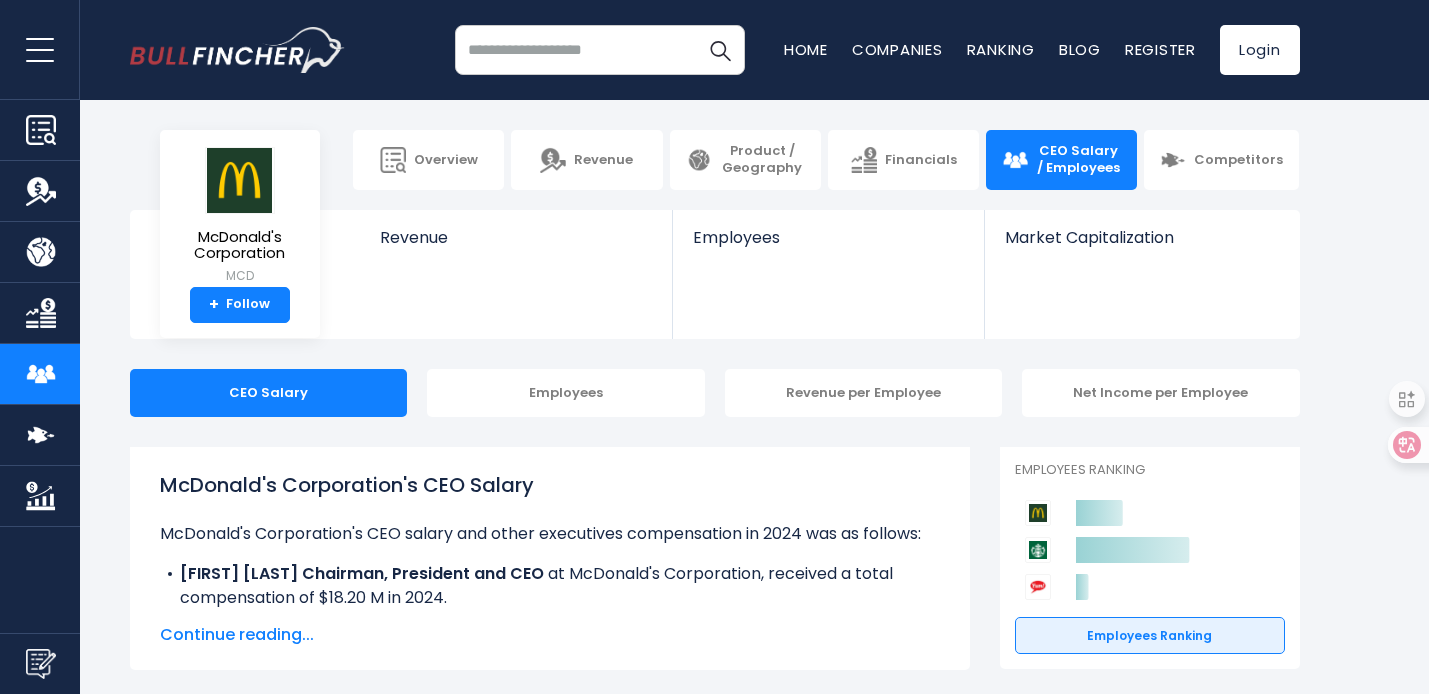 click on "[FIRST] [LAST]  Chairman, President and CEO ​  at McDonald's Corporation, received a total compensation of $[TOTAL] in 2024." at bounding box center [550, 586] 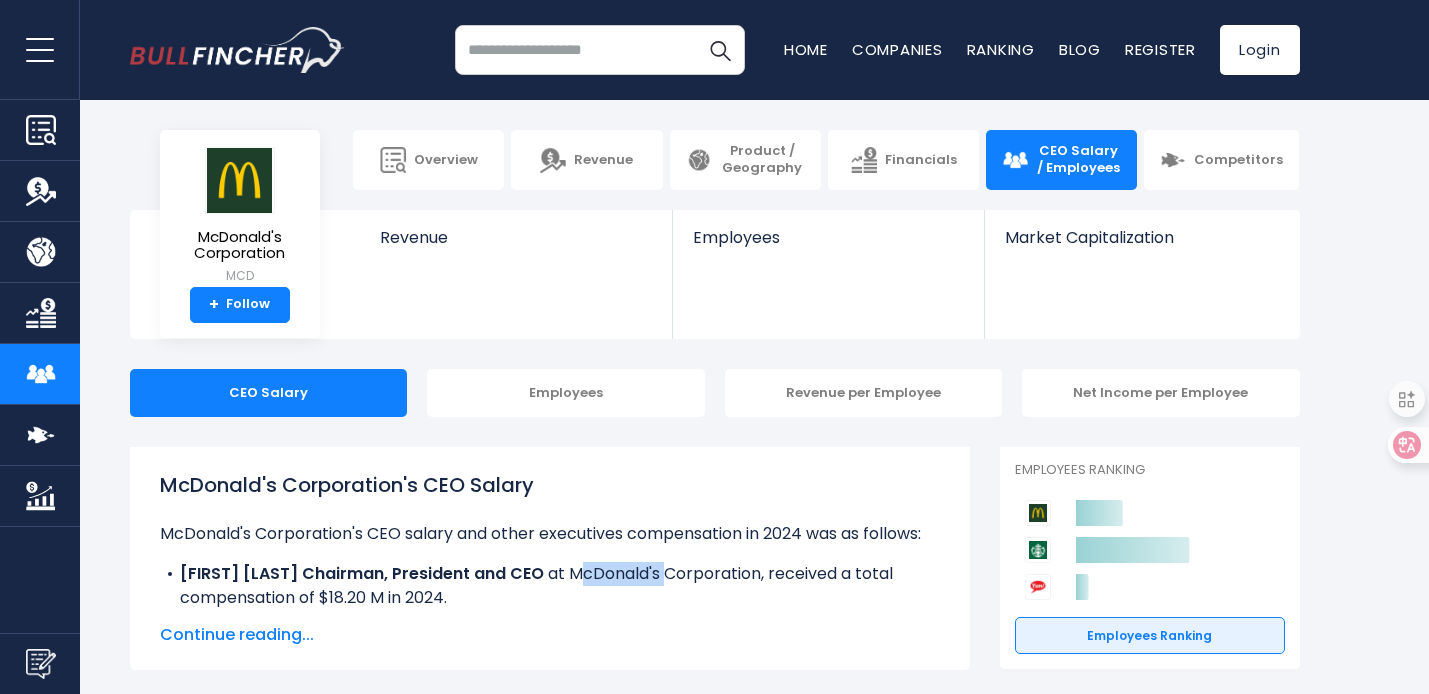 click on "[FIRST] [LAST]  Chairman, President and CEO ​  at McDonald's Corporation, received a total compensation of $[TOTAL] in 2024." at bounding box center (550, 586) 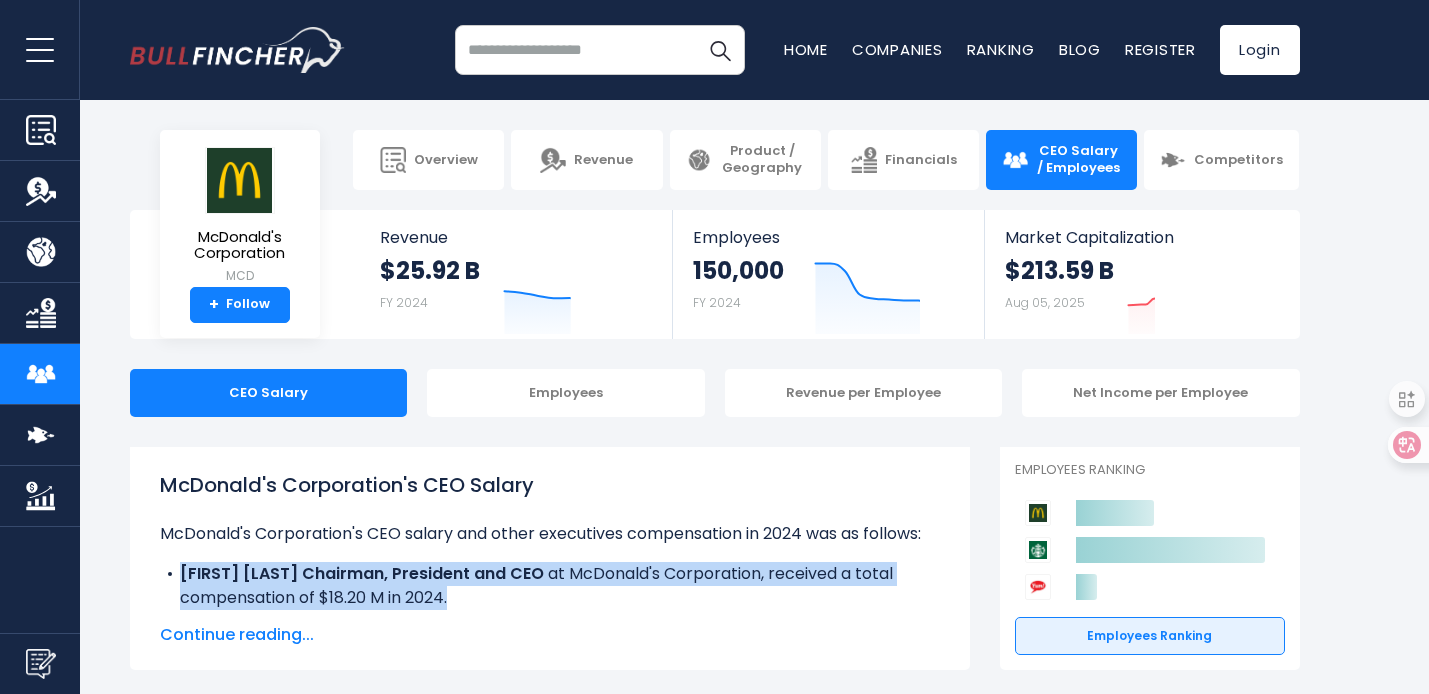 click on "[FIRST] [LAST]  Chairman, President and CEO ​  at McDonald's Corporation, received a total compensation of $[TOTAL] in 2024." at bounding box center [550, 586] 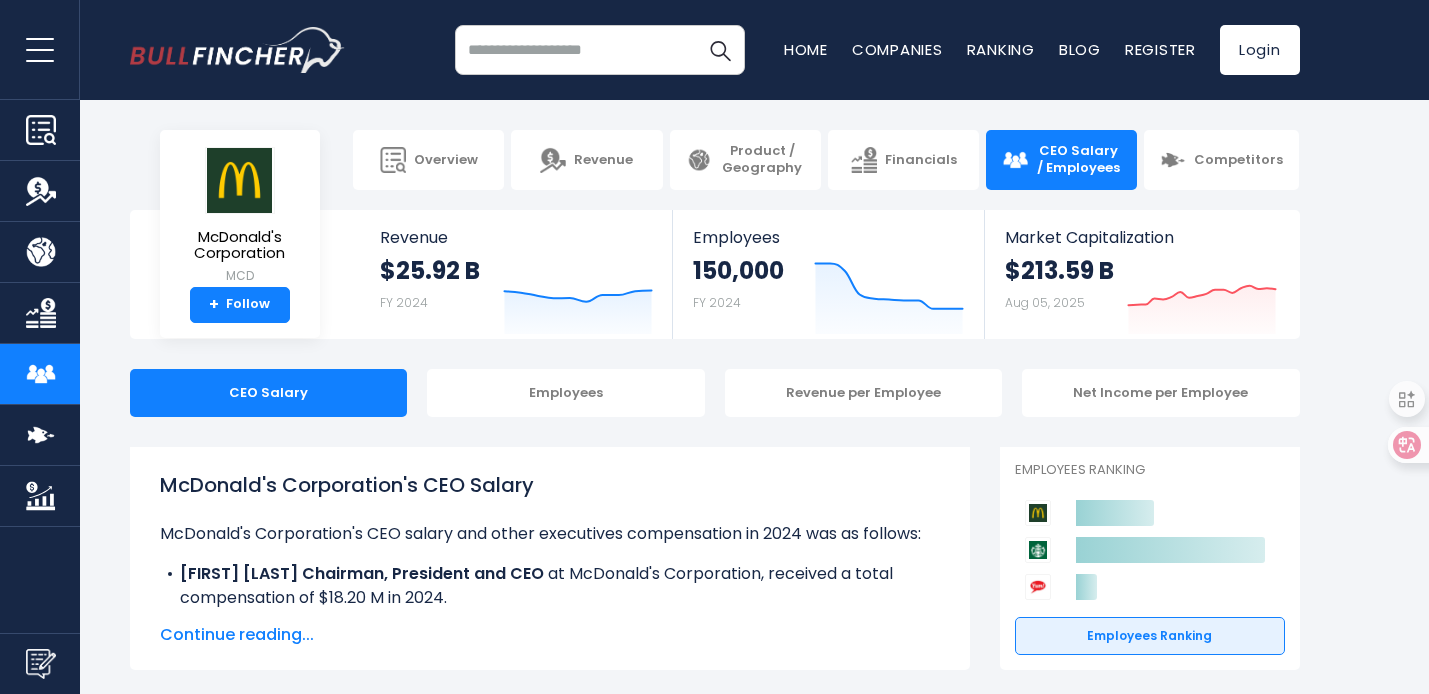 scroll, scrollTop: 111, scrollLeft: 0, axis: vertical 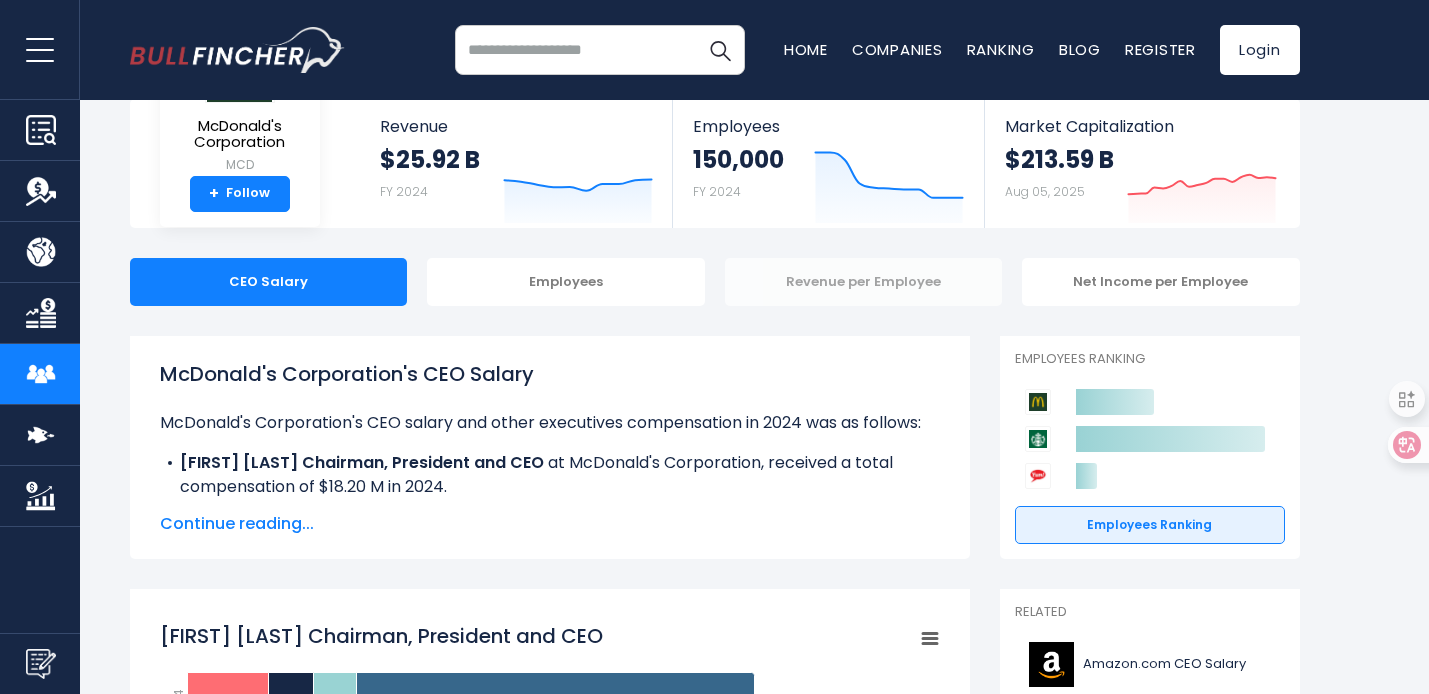 click on "Revenue per Employee" at bounding box center (864, 282) 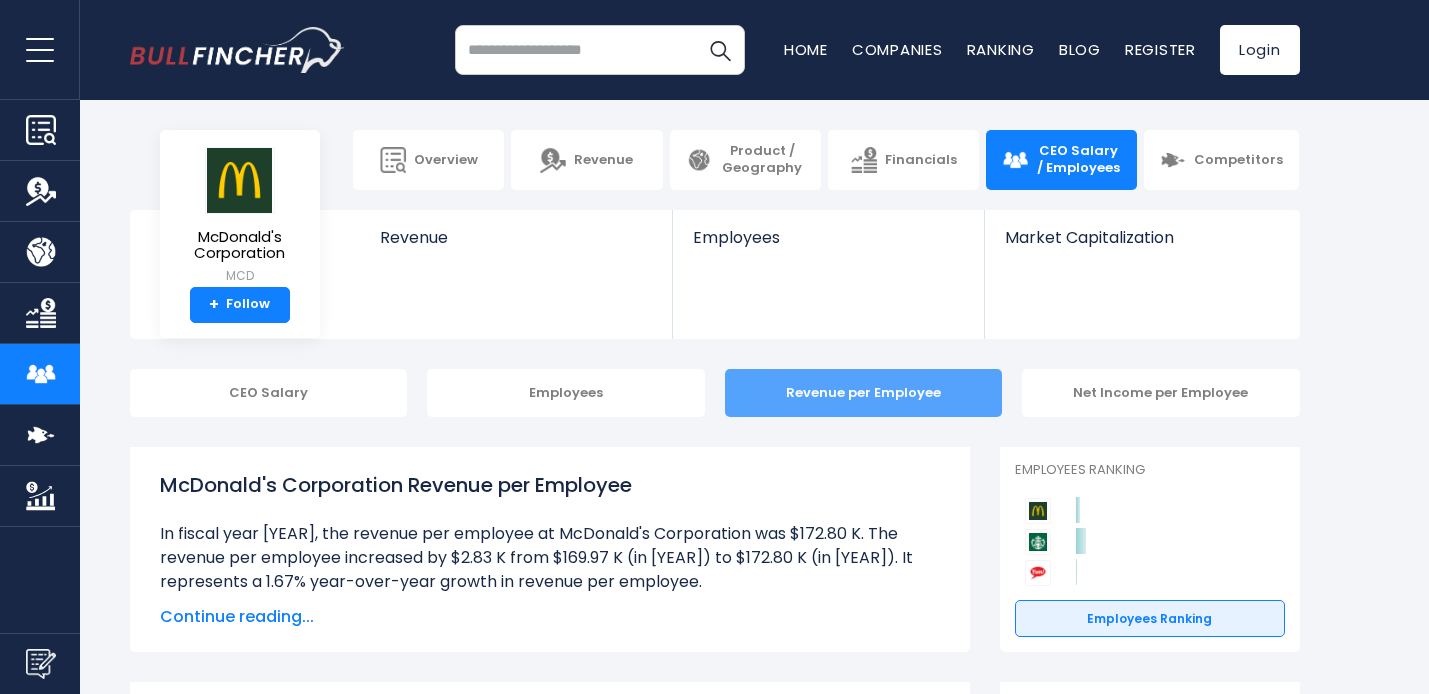 scroll, scrollTop: 0, scrollLeft: 0, axis: both 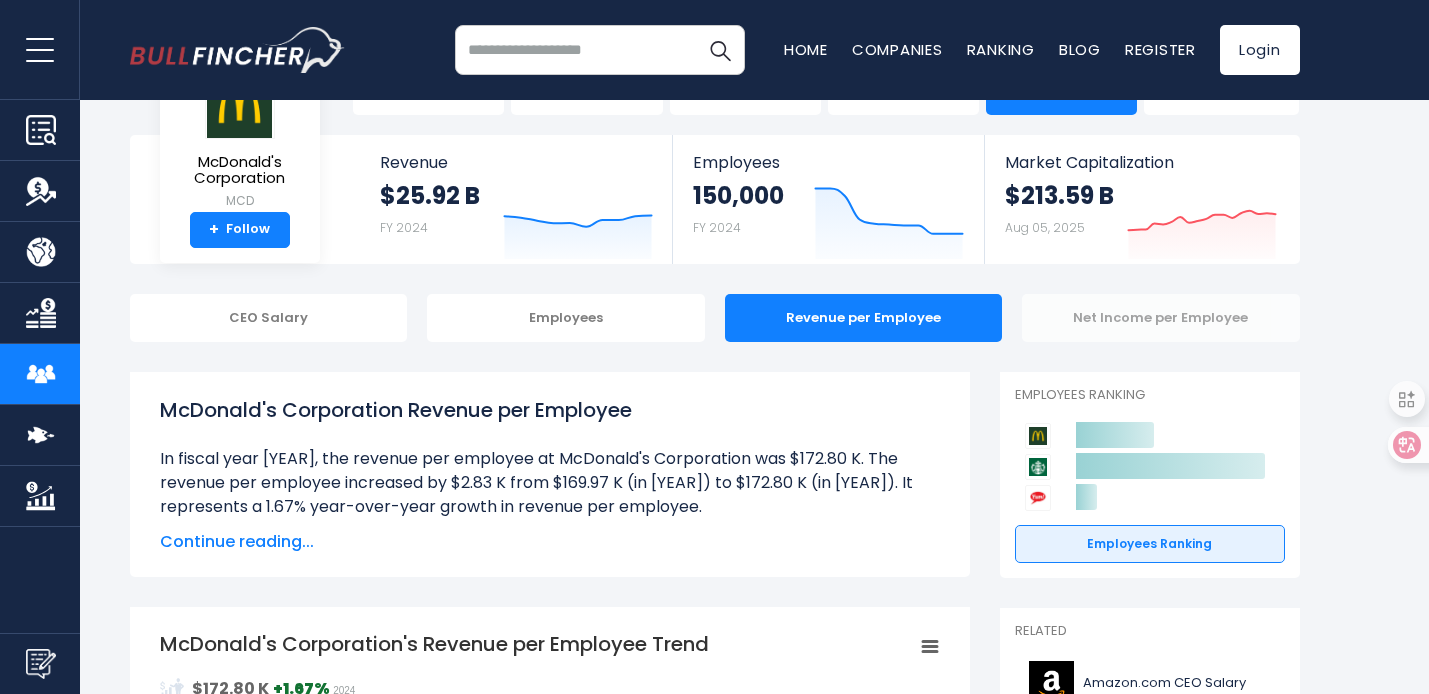 click on "Net Income per Employee" at bounding box center (1161, 318) 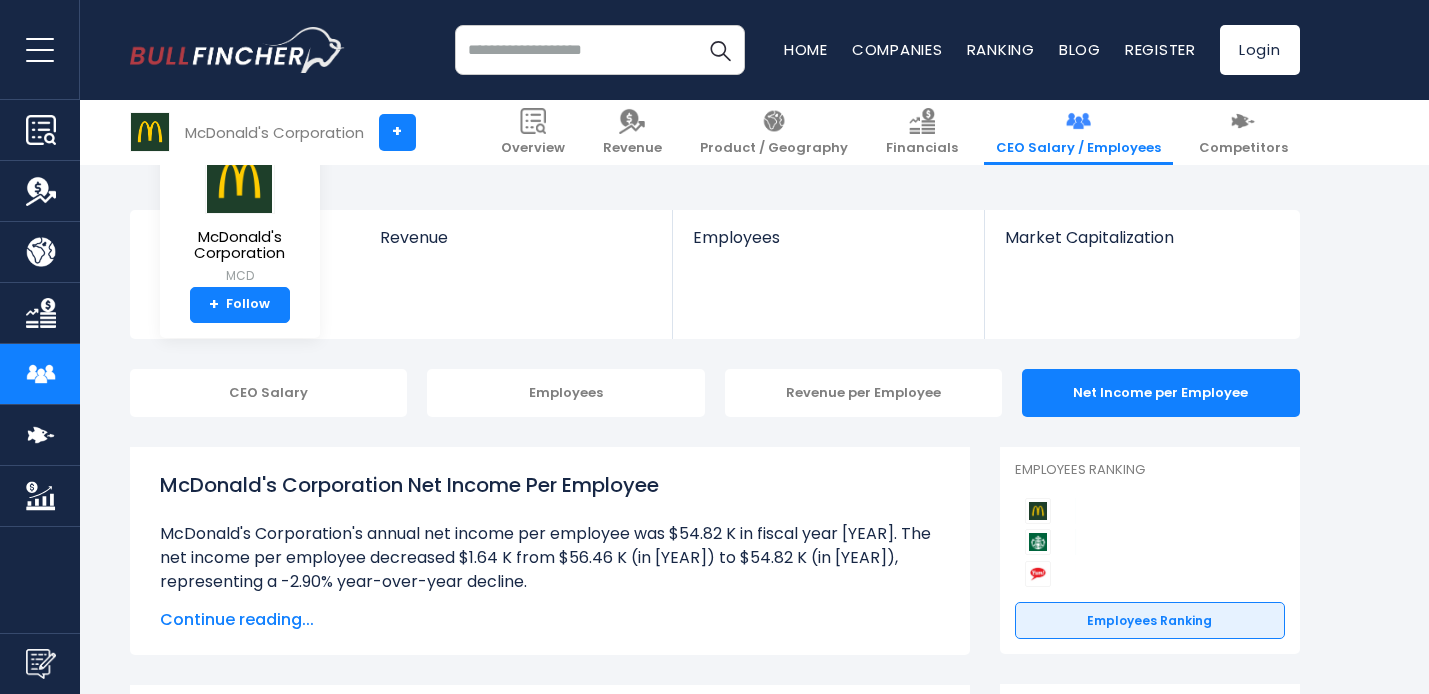 scroll, scrollTop: 192, scrollLeft: 0, axis: vertical 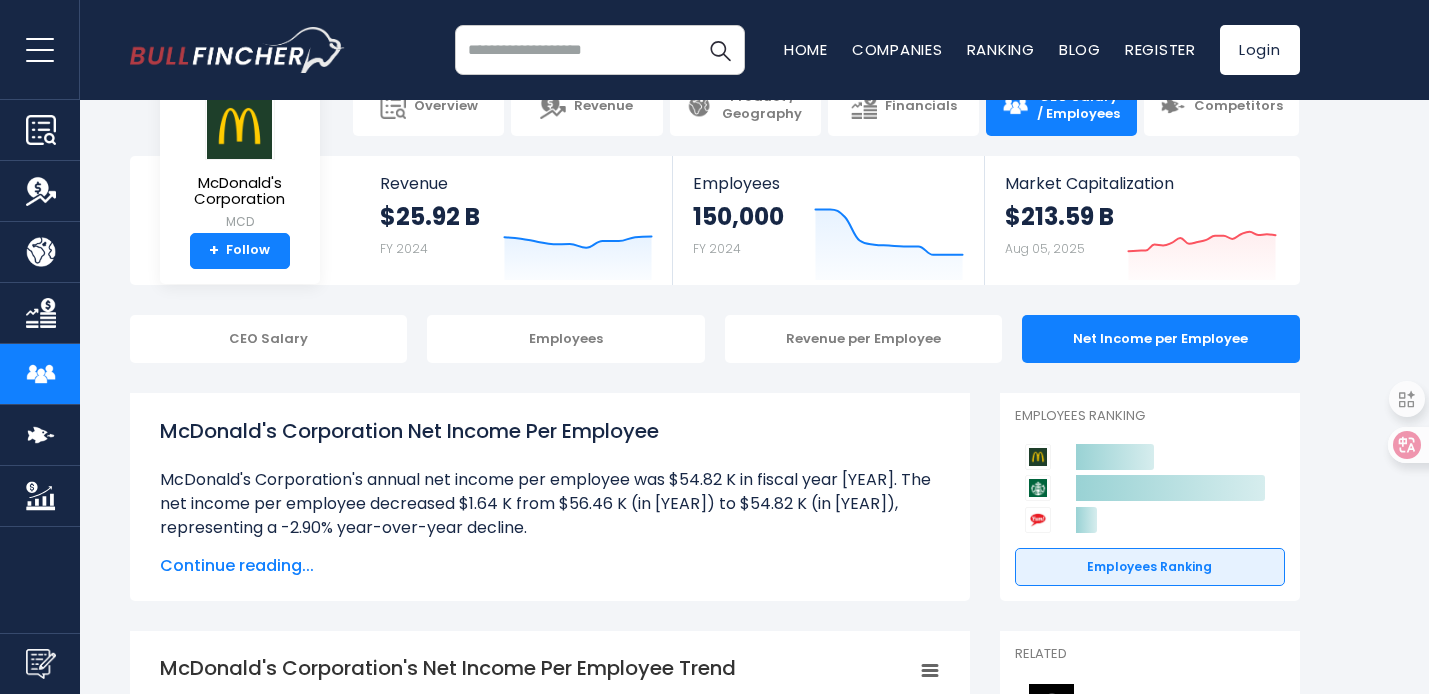 click at bounding box center (41, 313) 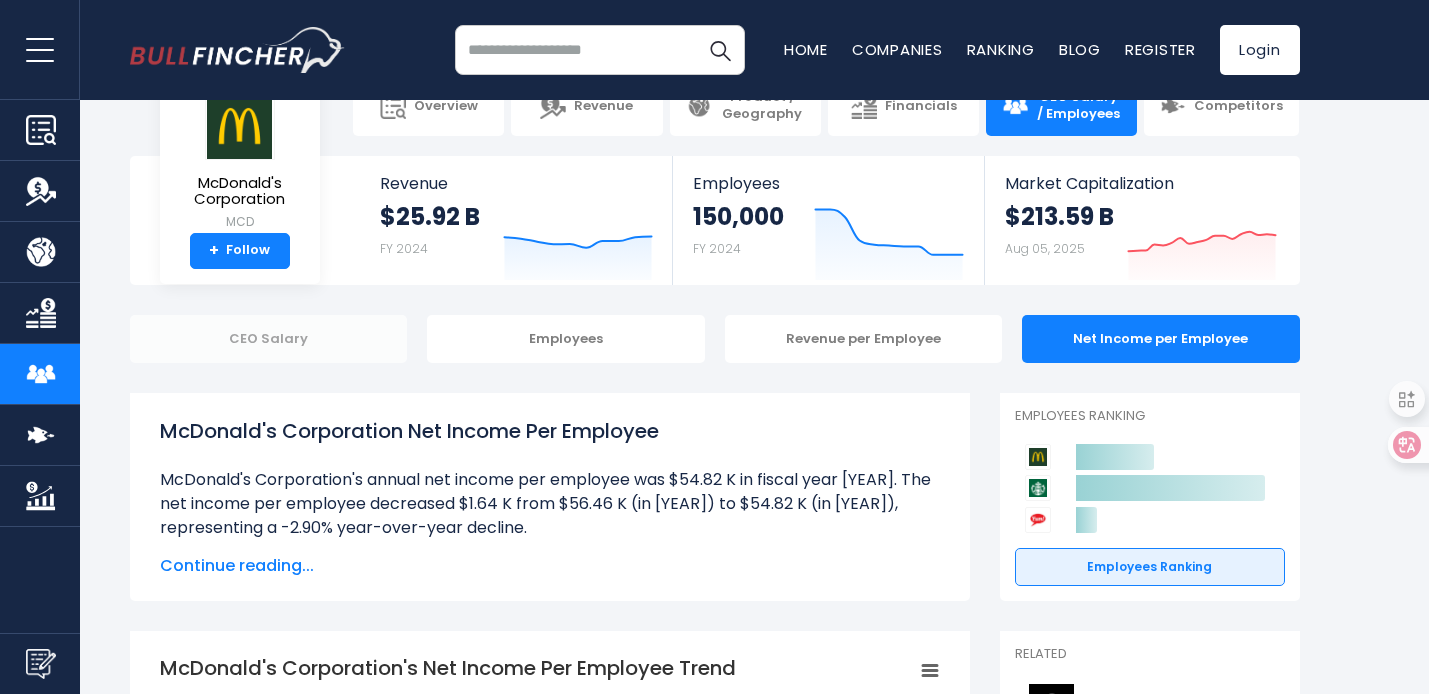 click on "CEO Salary" at bounding box center [269, 339] 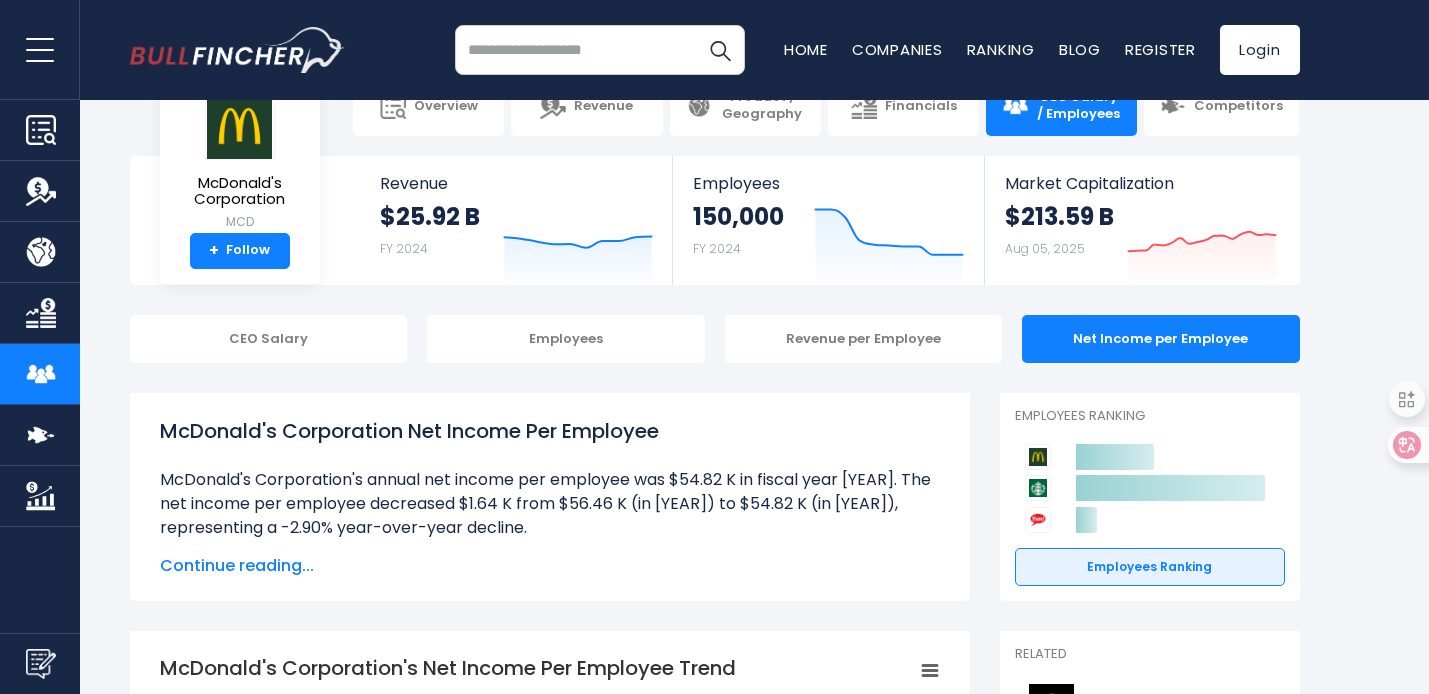 click on "McDonald's Corporation Net Income Per Employee
McDonald's Corporation's annual net income per employee was
$54.82 K in fiscal
year 2024. The net income per employee
decreased
$1.64 K
from
$56.46 K
(in 2023) to
$54.82 K (in
2024), representing a
-2.90%
year-over-year
decline.
Over the past 10 years
(2015-2024):
The Highest net income per employee
." at bounding box center [550, 497] 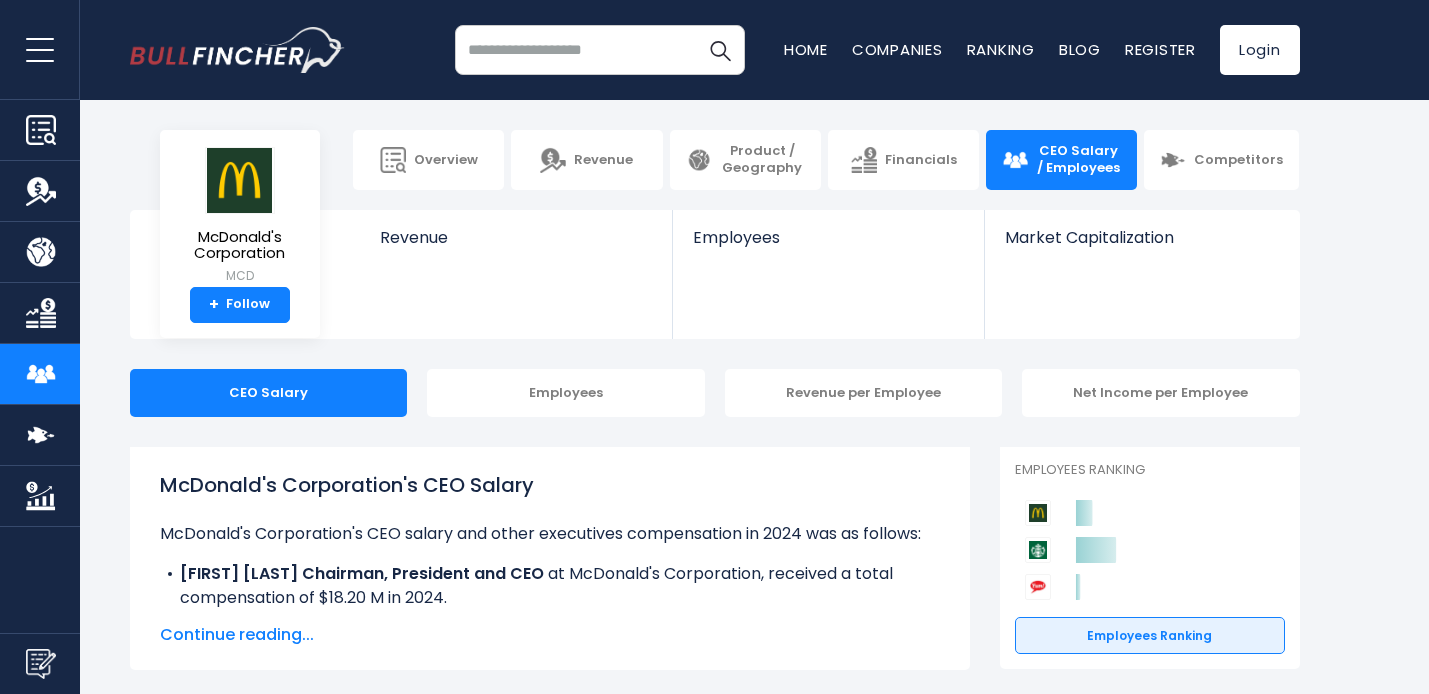 scroll, scrollTop: 0, scrollLeft: 0, axis: both 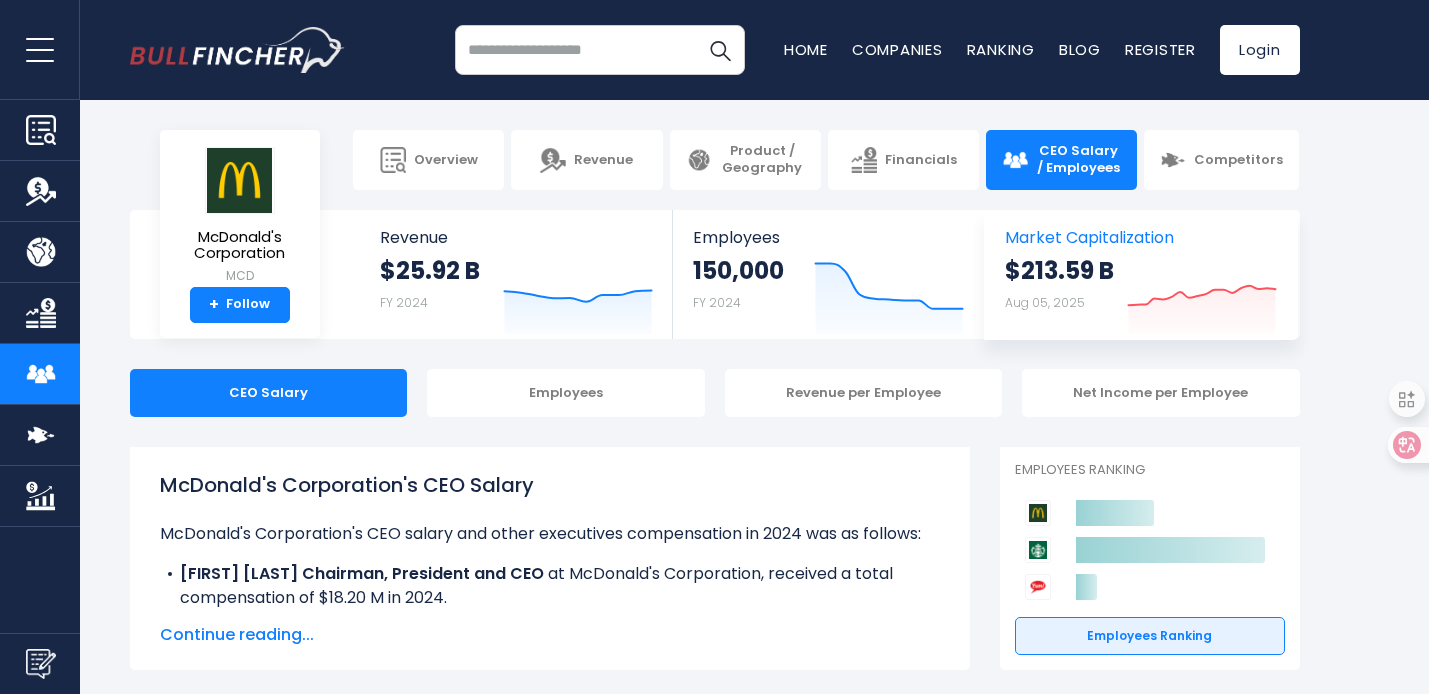 click on "Aug 05, 2025" at bounding box center [1045, 302] 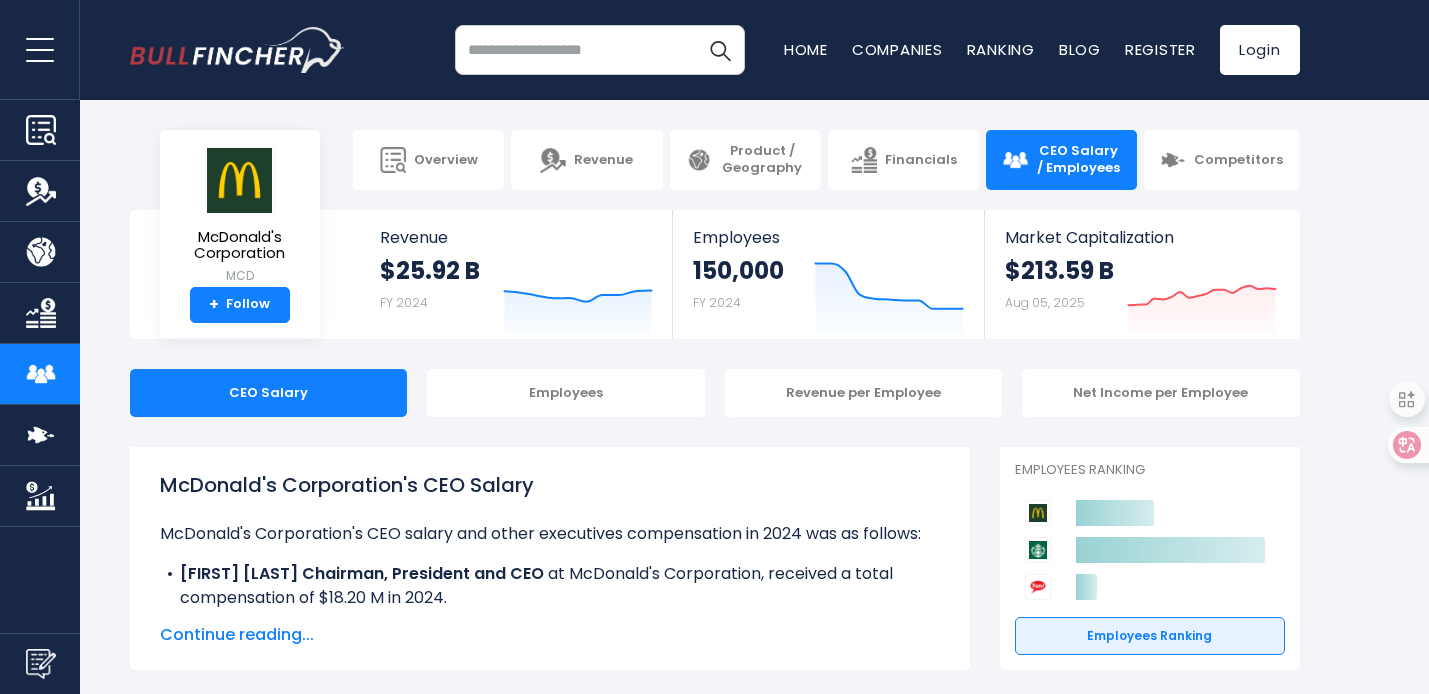 click on "Christopher Kempczinski  Chairman, President and CEO ​  at McDonald's Corporation, received a total compensation of $18.20 M in 2024." at bounding box center [550, 586] 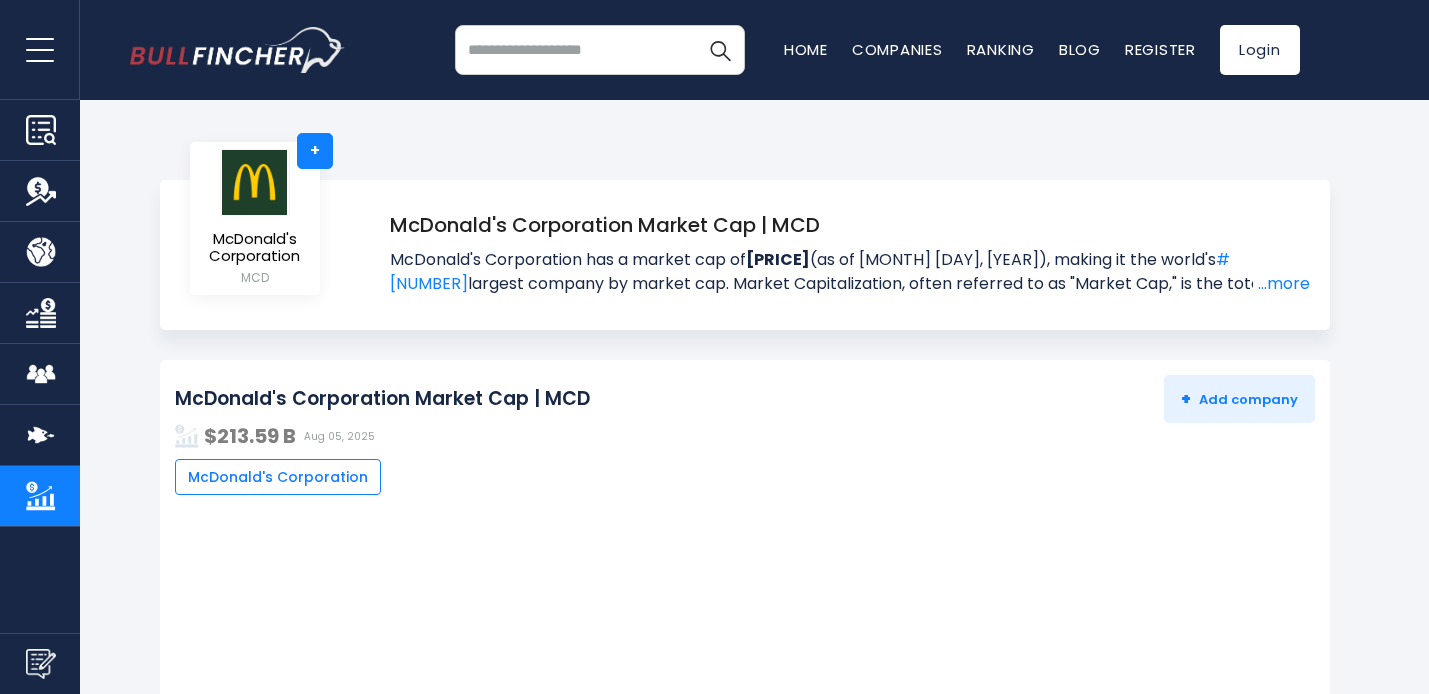 scroll, scrollTop: 0, scrollLeft: 0, axis: both 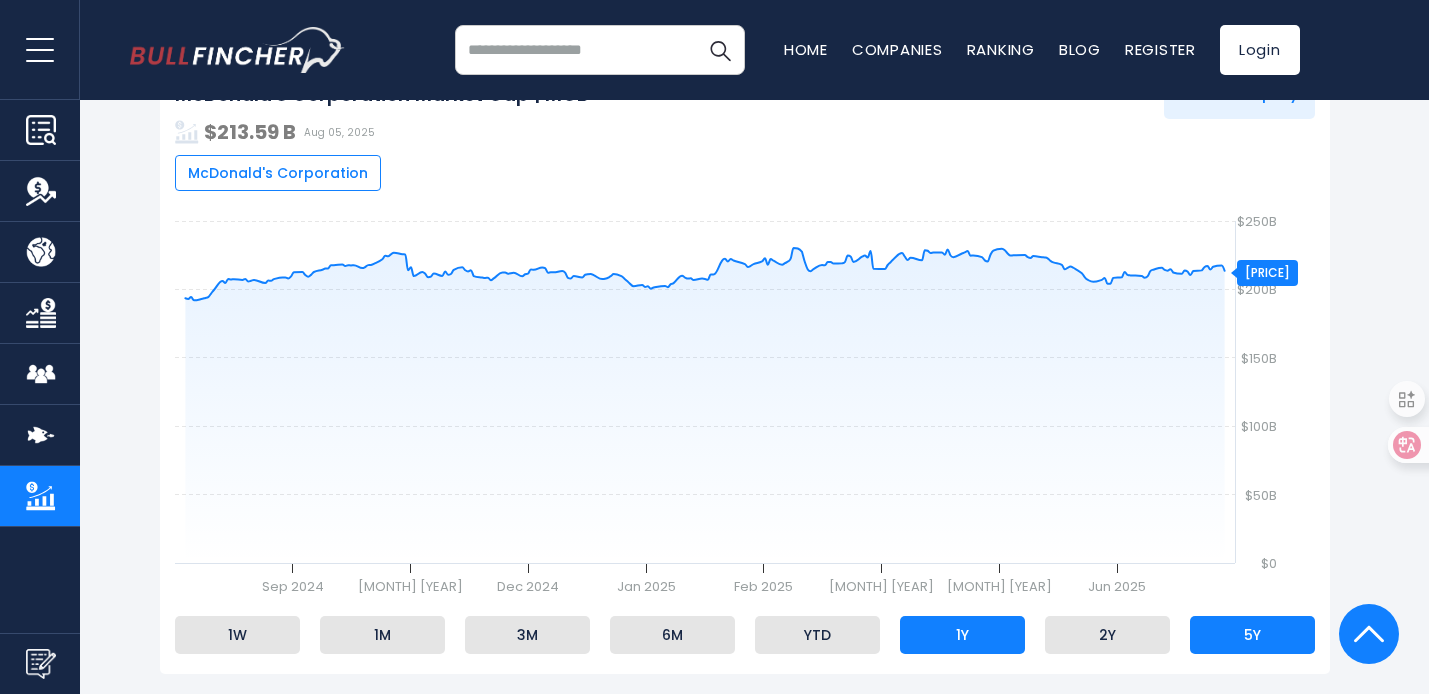 click on "5Y" at bounding box center (1252, 635) 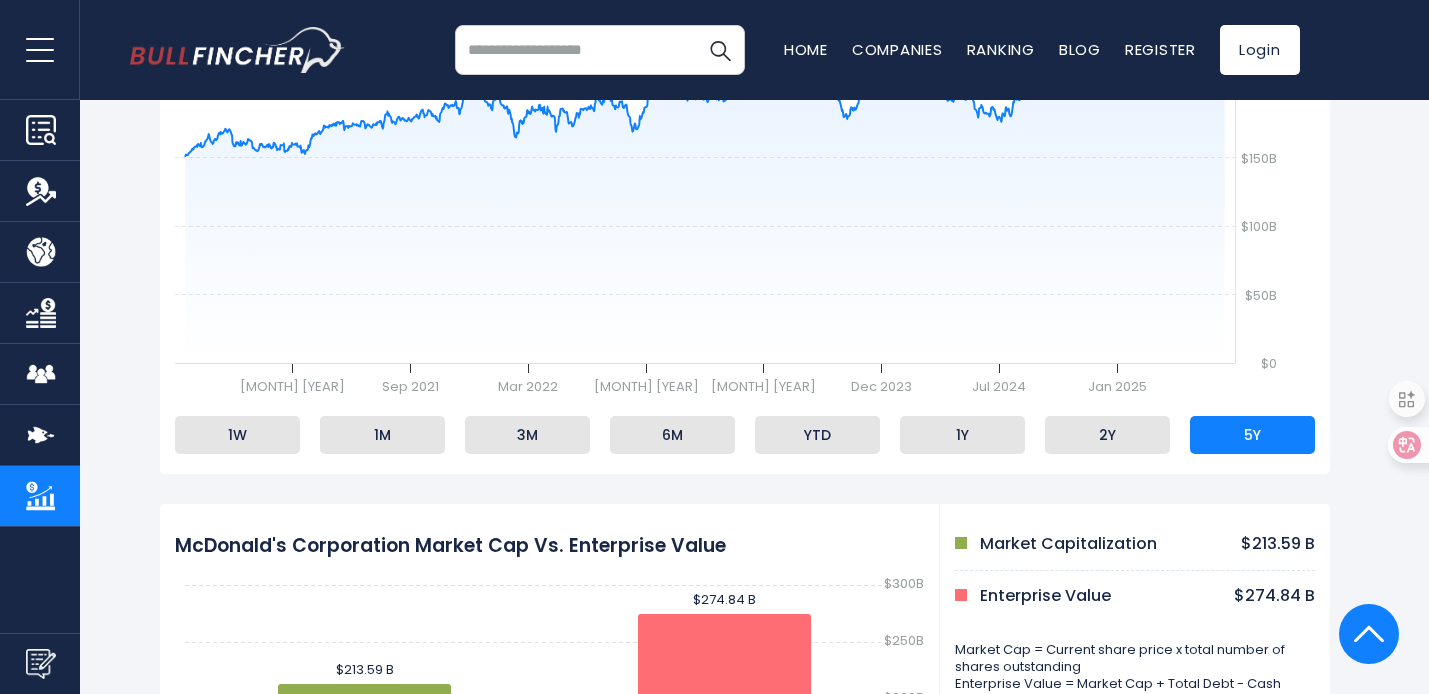 scroll, scrollTop: 266, scrollLeft: 0, axis: vertical 